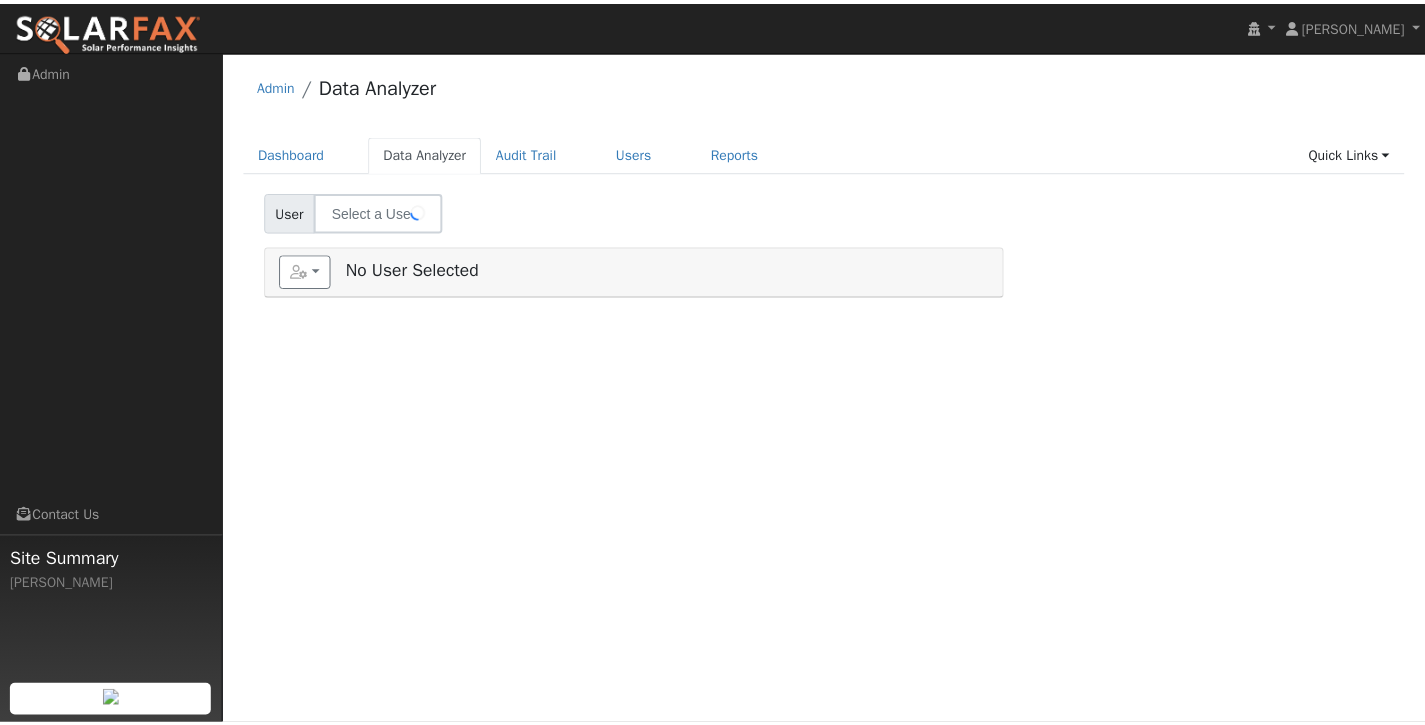 scroll, scrollTop: 0, scrollLeft: 0, axis: both 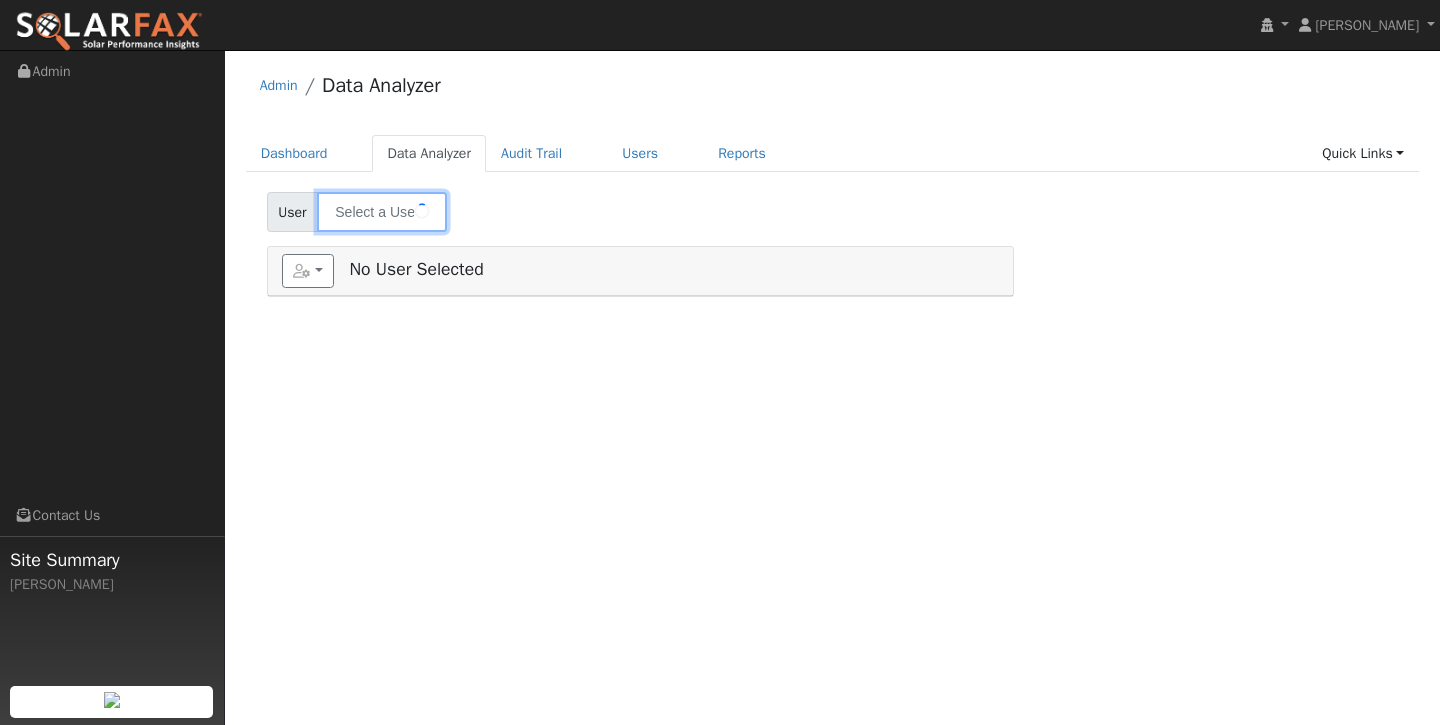 type on "[PERSON_NAME]" 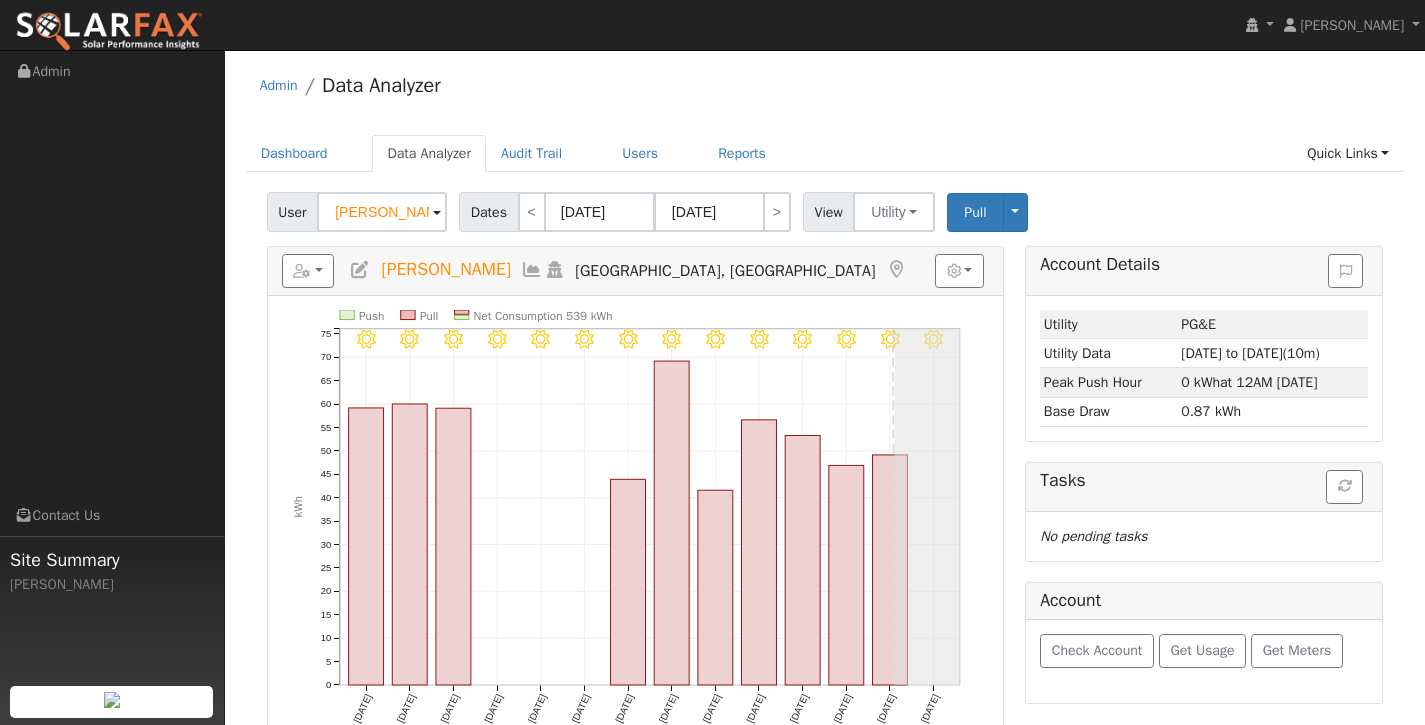 click at bounding box center [437, 213] 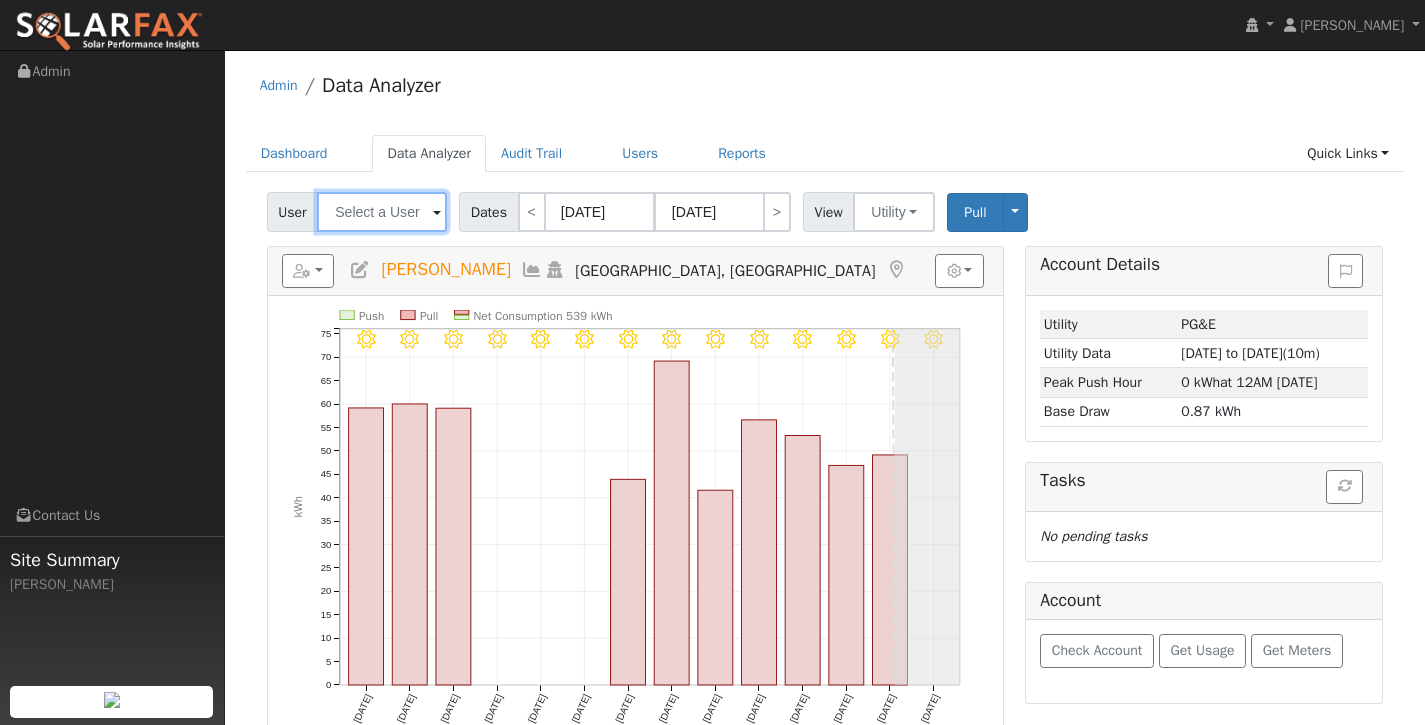 scroll, scrollTop: 0, scrollLeft: 0, axis: both 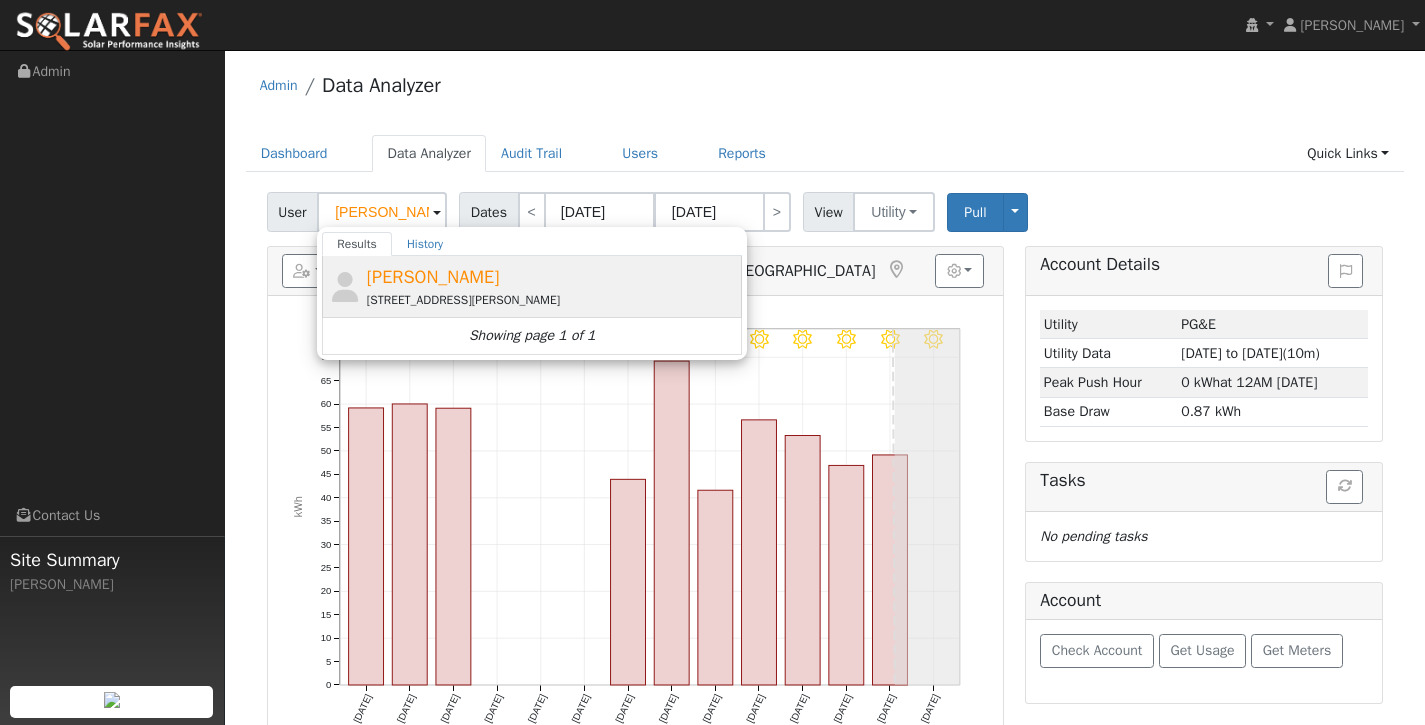 click on "[PERSON_NAME]" at bounding box center [433, 277] 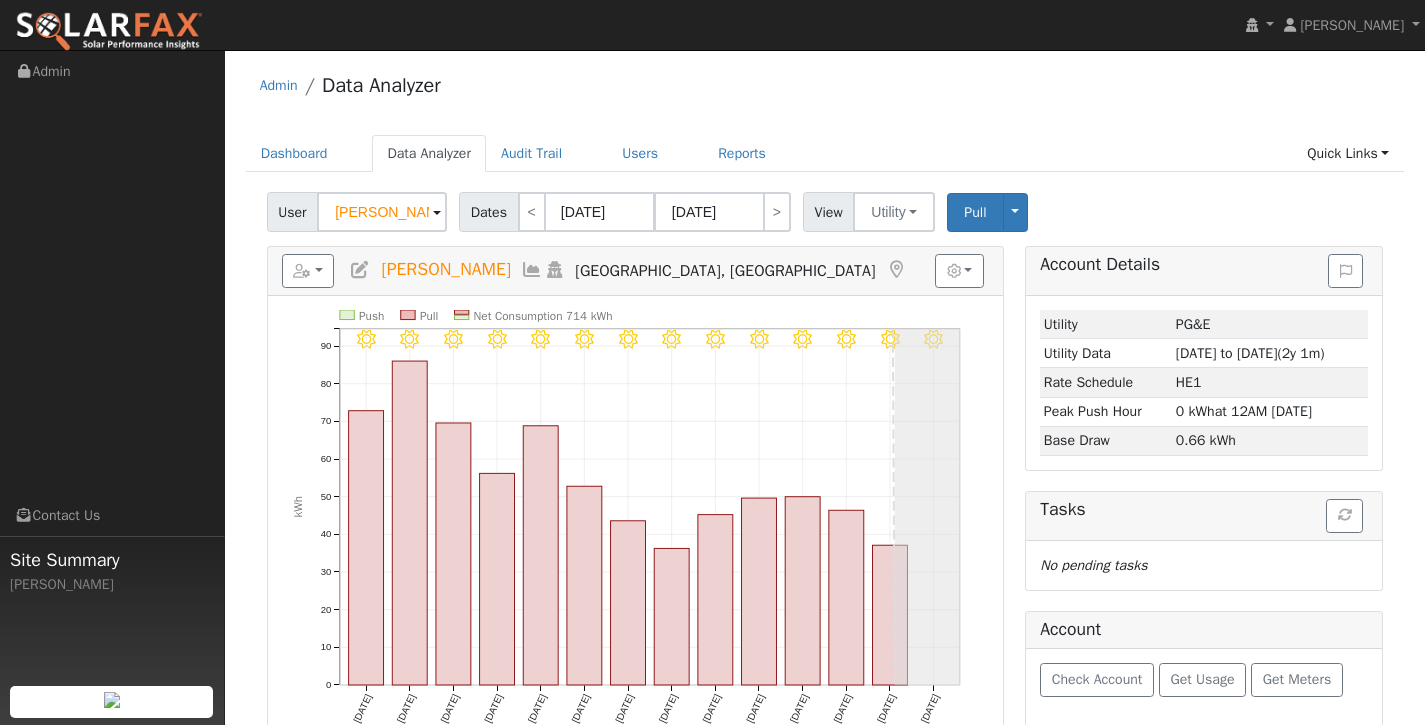 click on "Reports Scenario Health Check Account Timeline User Audit Trail  Interval Data Import from CSV Export to CSV Add New User Quick Add New User Quick Convert This Lead Delete This User [PERSON_NAME] Oakdale, [GEOGRAPHIC_DATA] Graphs  Show Previous Year  Show Net Push/Pull Options  Show Weather  kWh  $  Show °F" at bounding box center (635, 271) 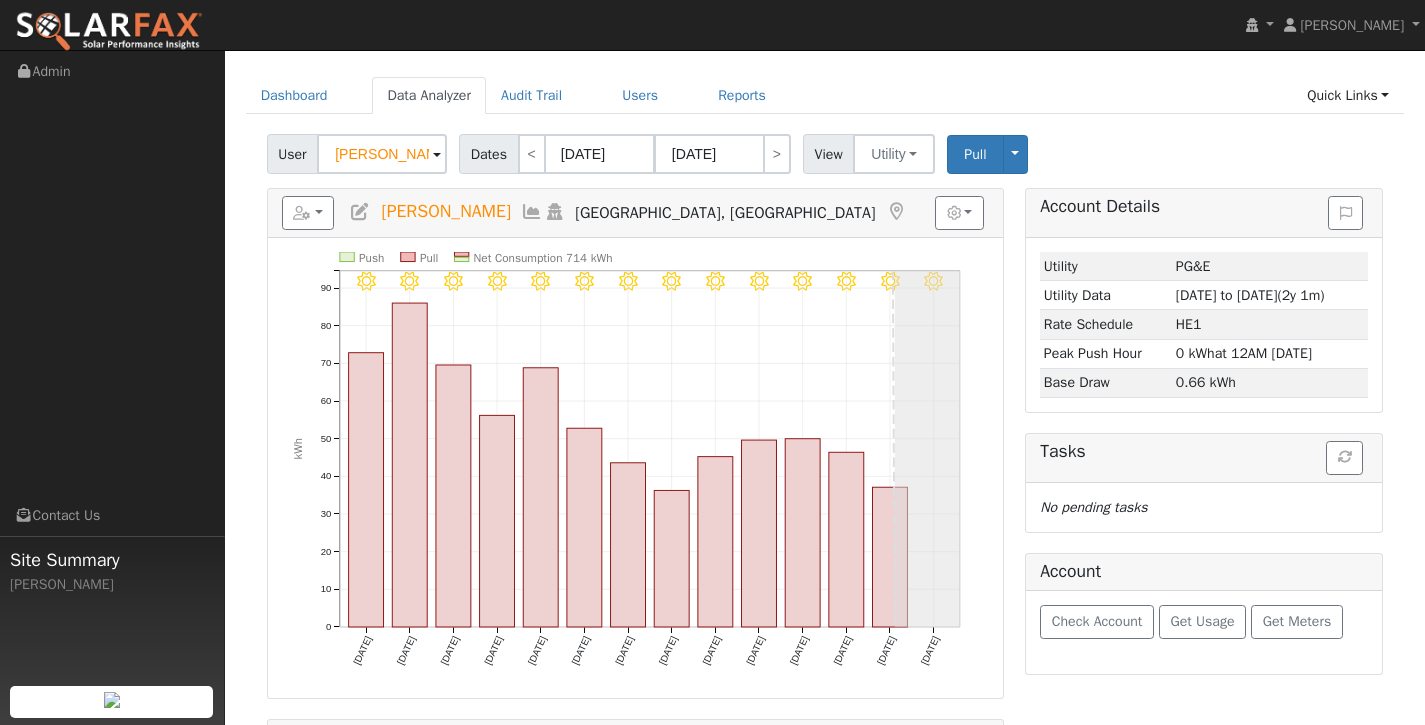 scroll, scrollTop: 51, scrollLeft: 0, axis: vertical 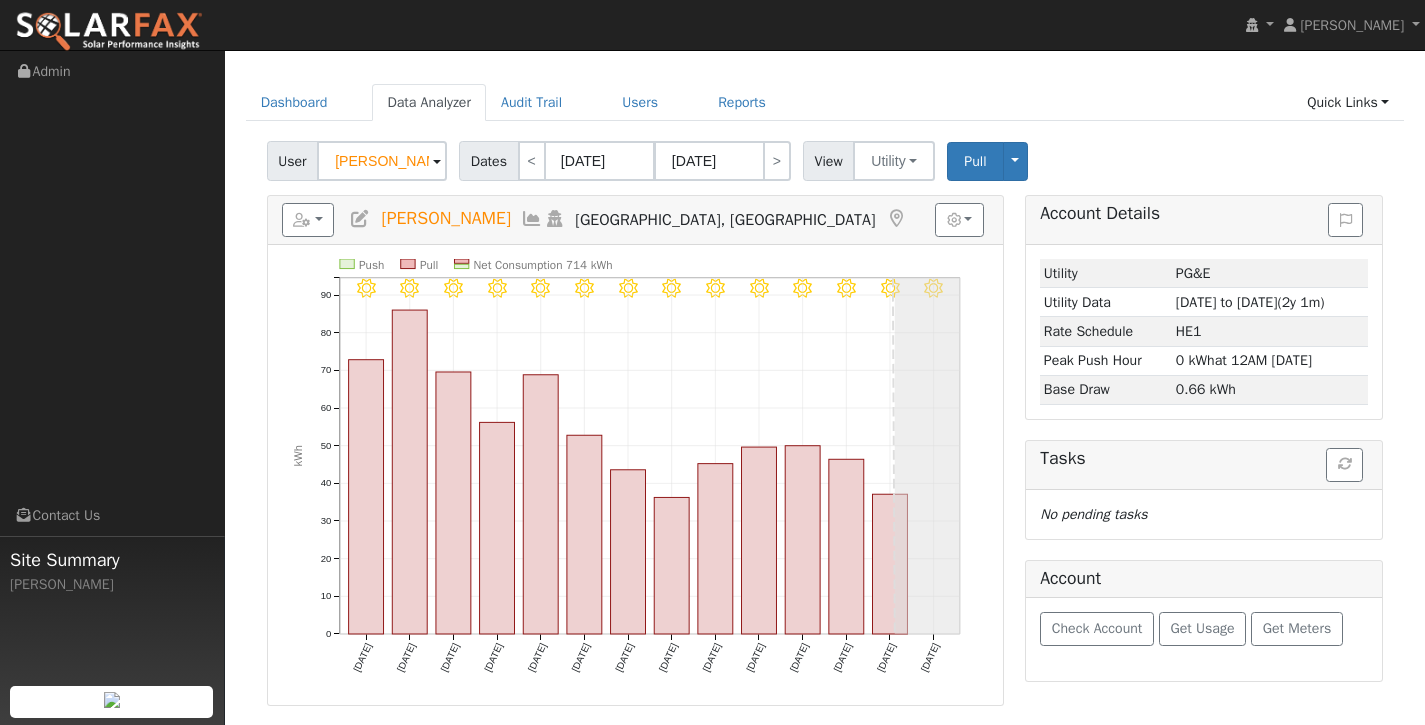 click at bounding box center (532, 219) 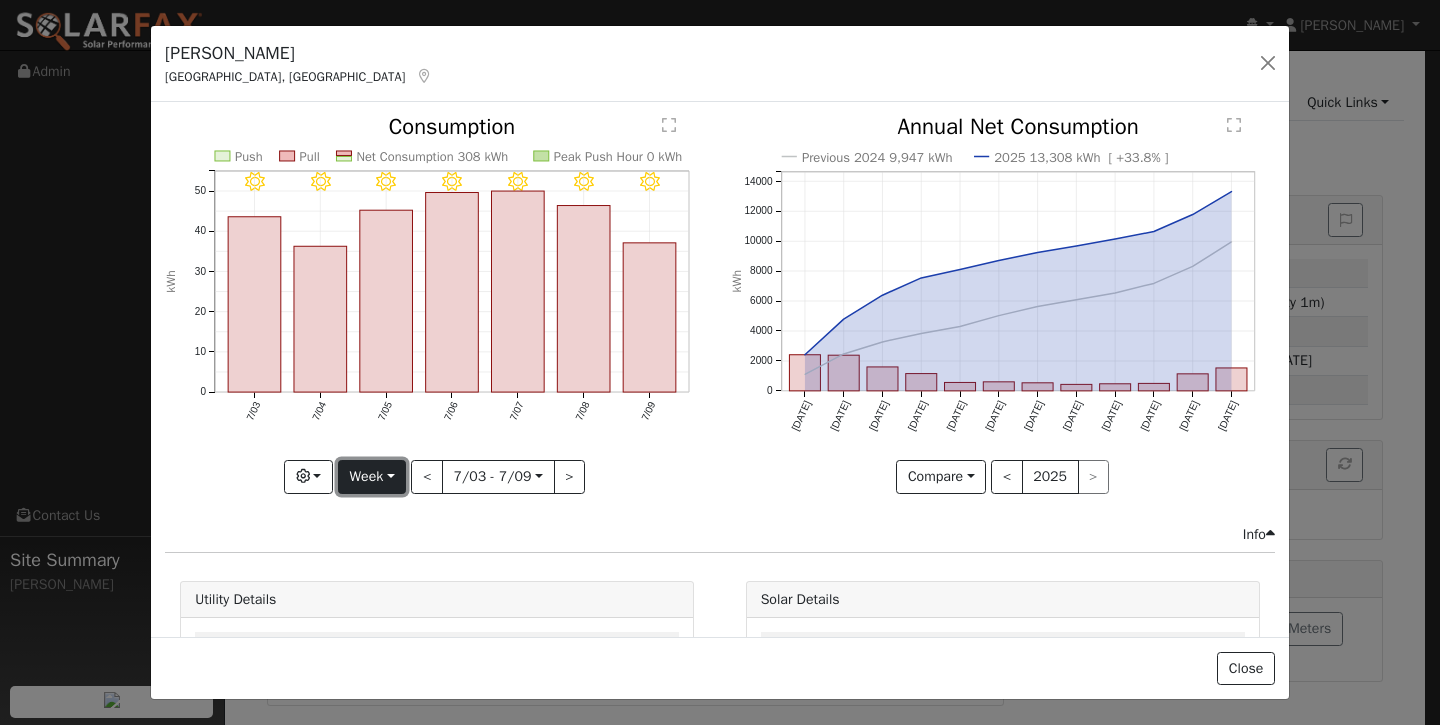 click on "Week" at bounding box center (372, 477) 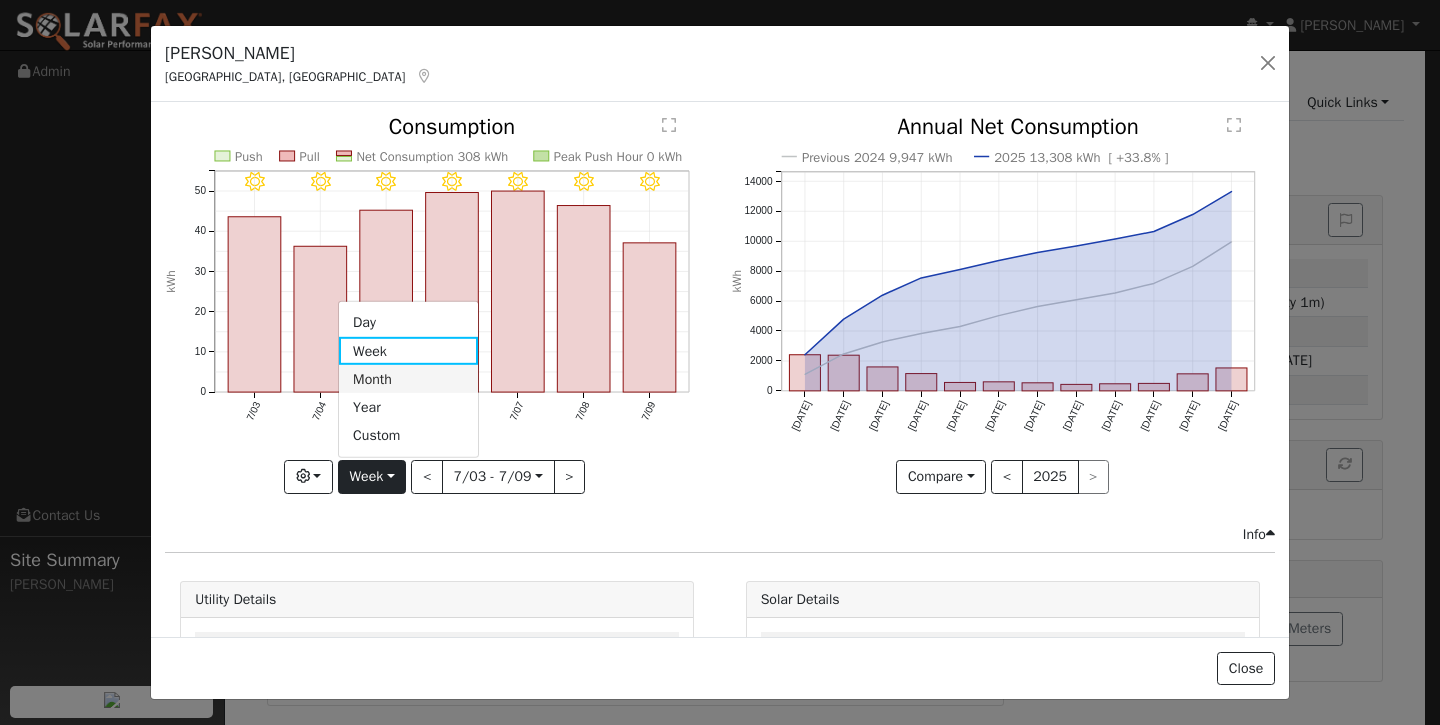 click on "Month" at bounding box center [408, 379] 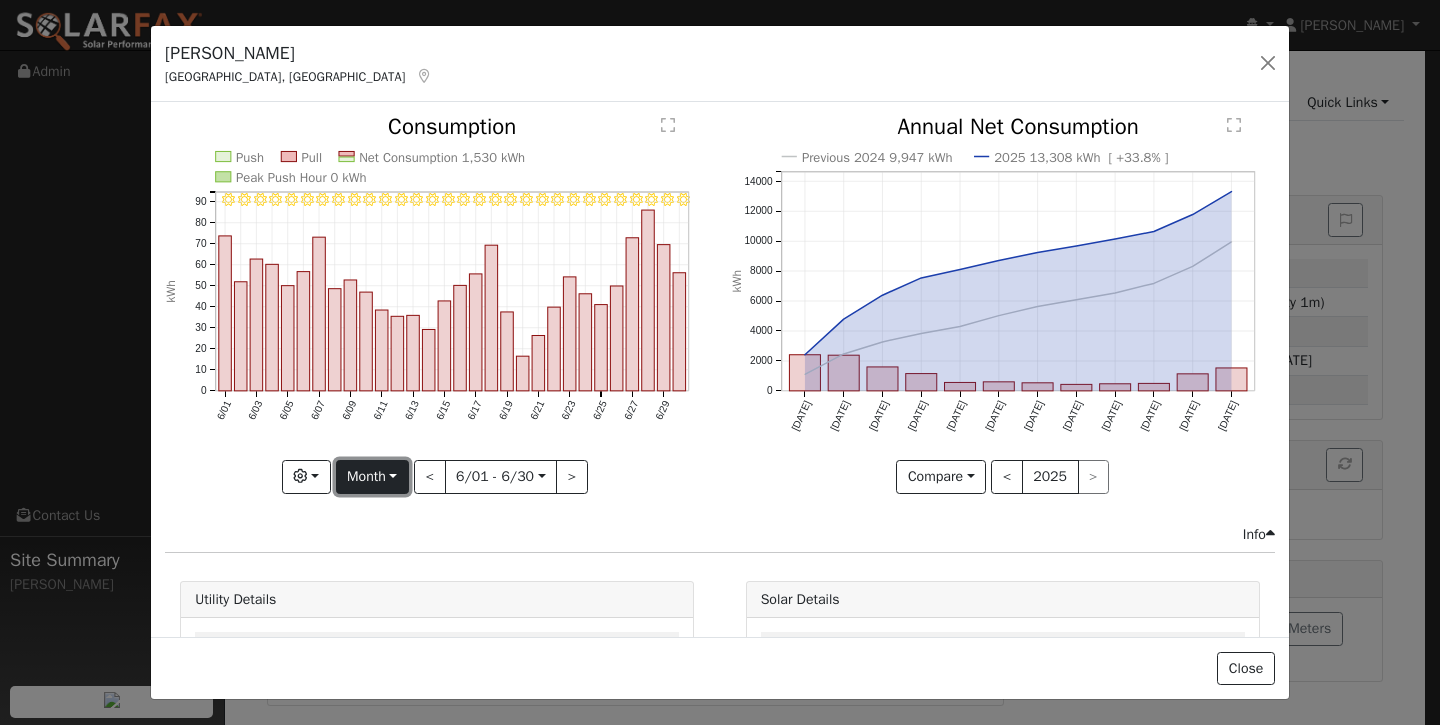 click on "Month" at bounding box center (372, 477) 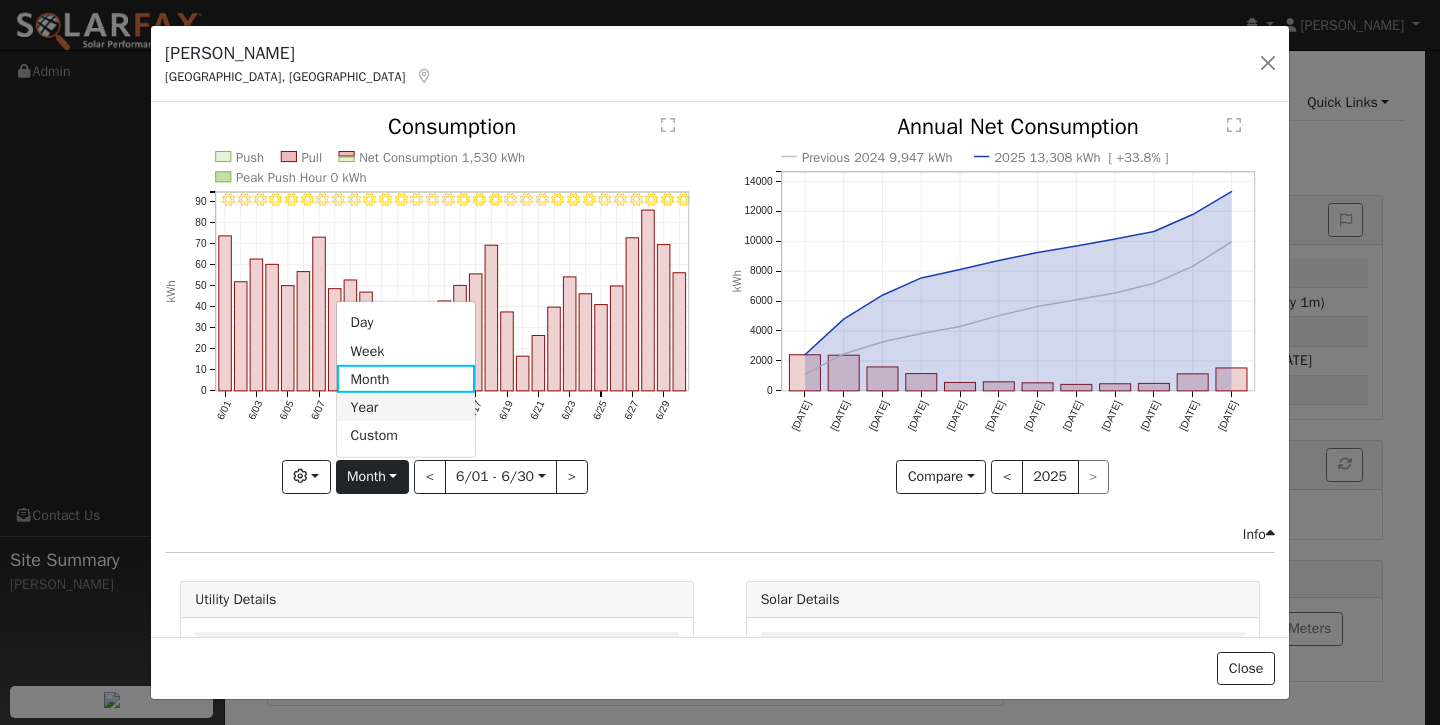 click on "Year" at bounding box center (406, 407) 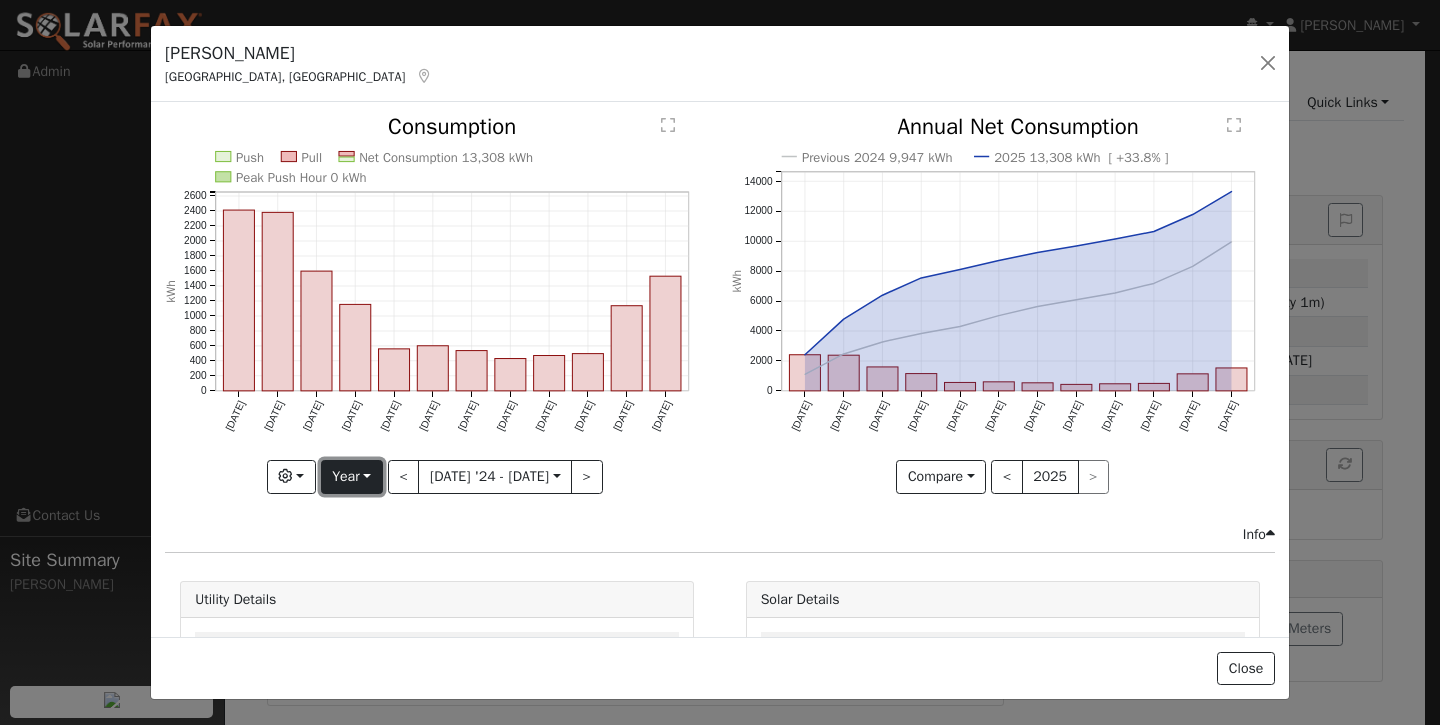 click on "Year" at bounding box center [352, 477] 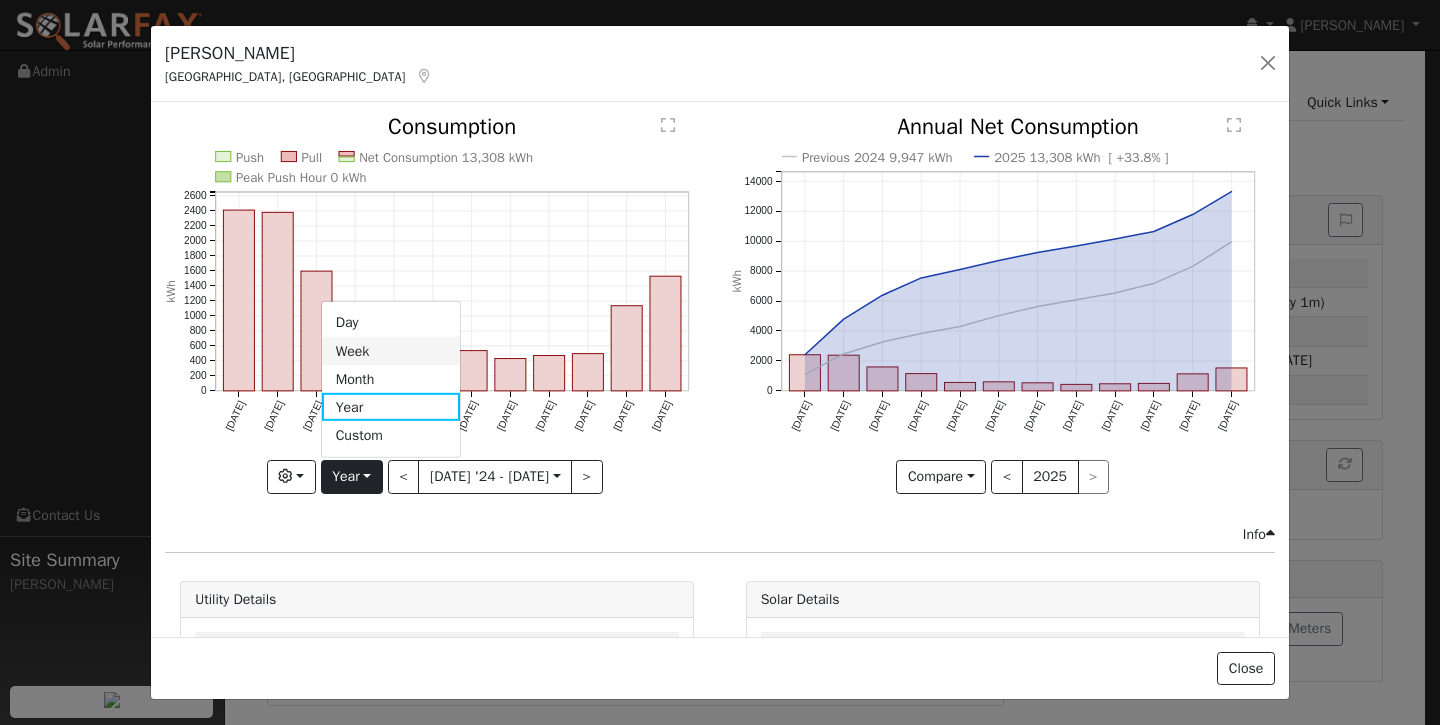 click on "Week" at bounding box center [391, 351] 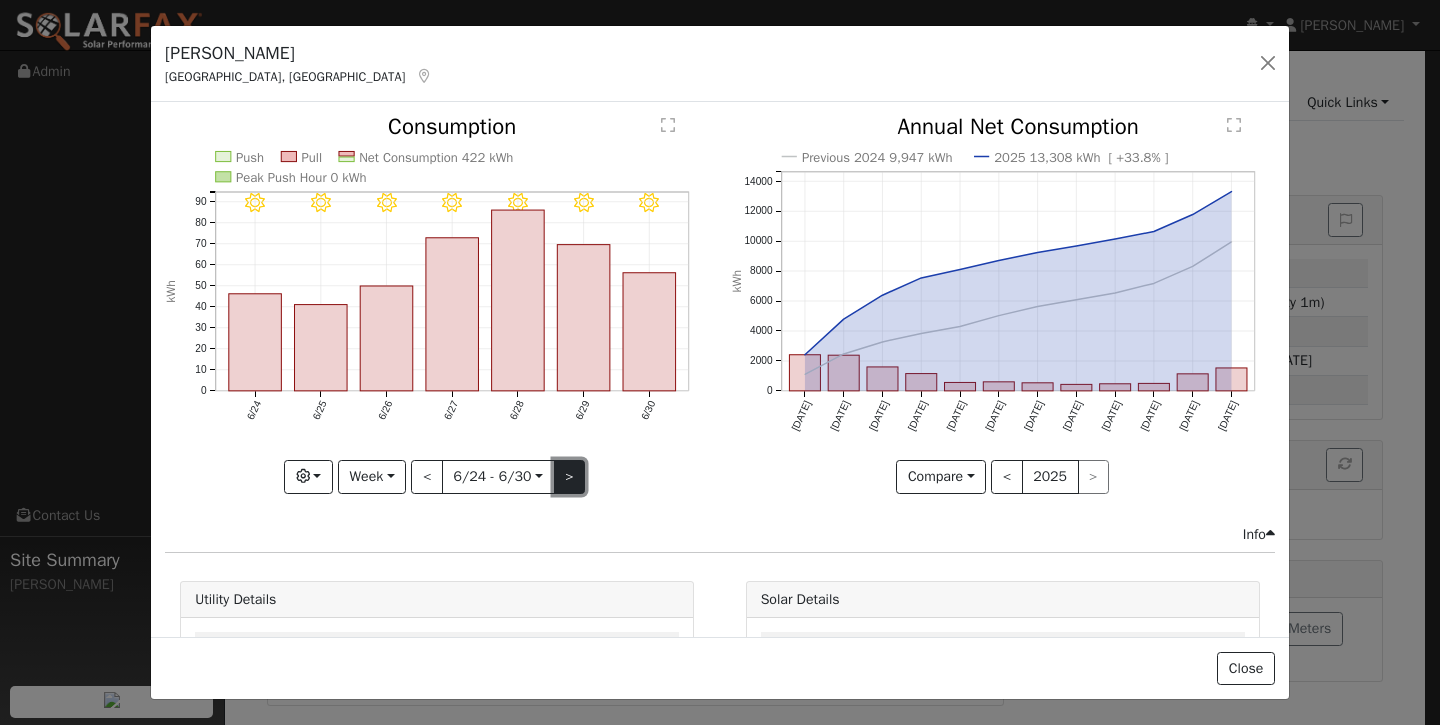 click on ">" at bounding box center (570, 477) 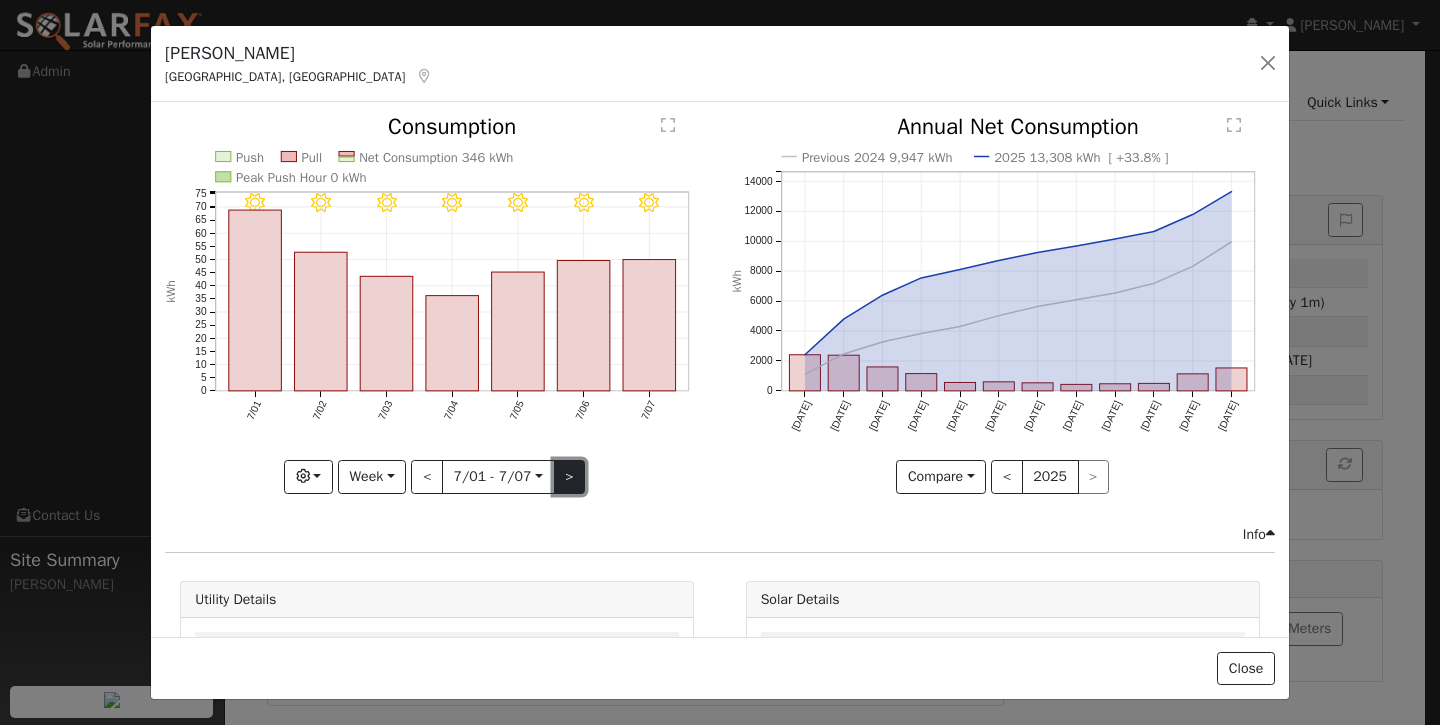 click on ">" at bounding box center [570, 477] 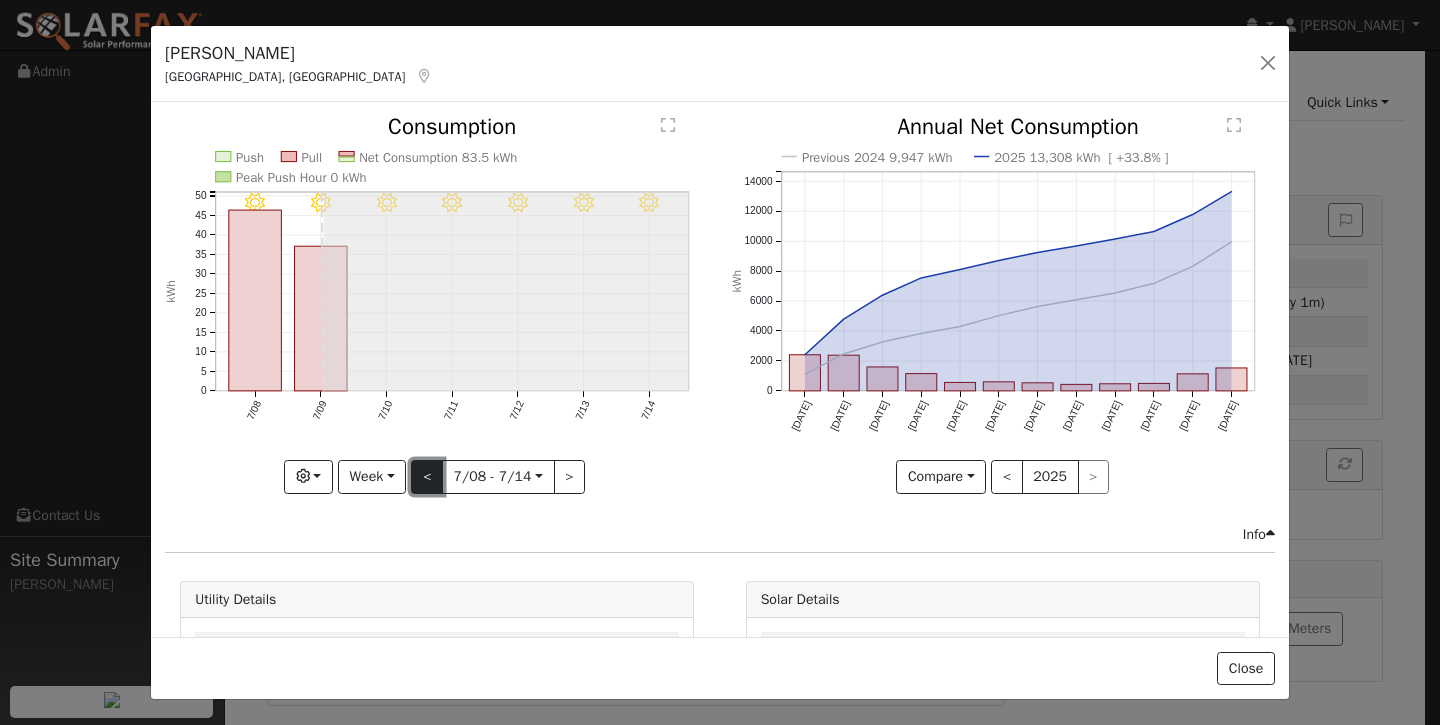 click on "<" at bounding box center [427, 477] 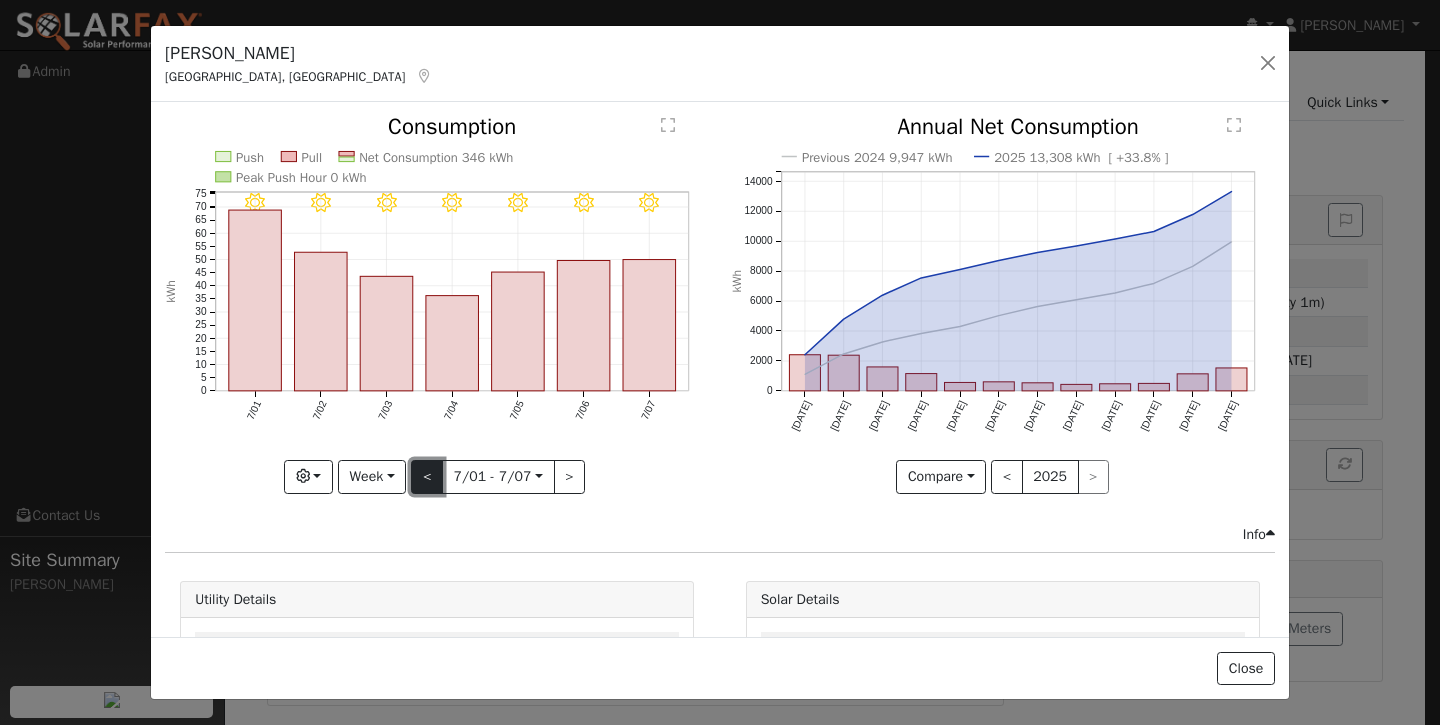 click on "<" at bounding box center [427, 477] 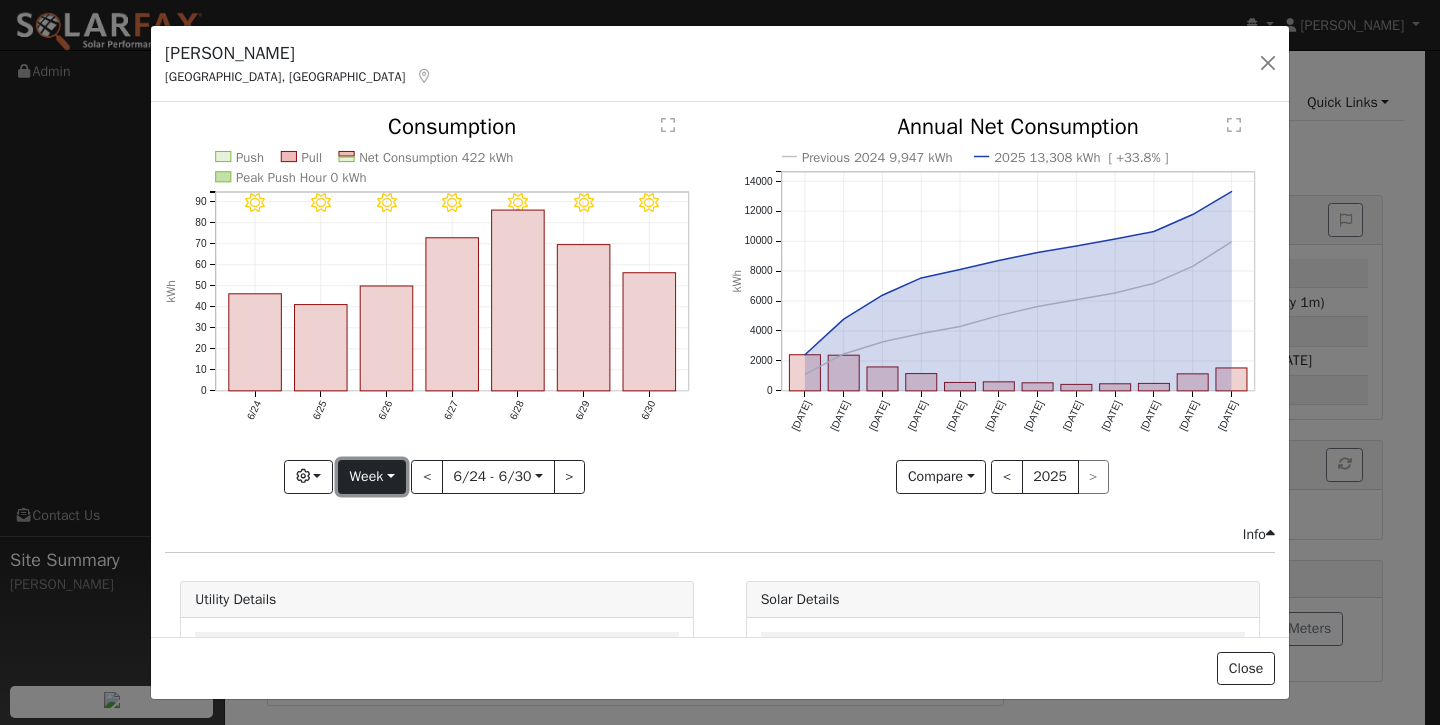 click on "Week" at bounding box center [372, 477] 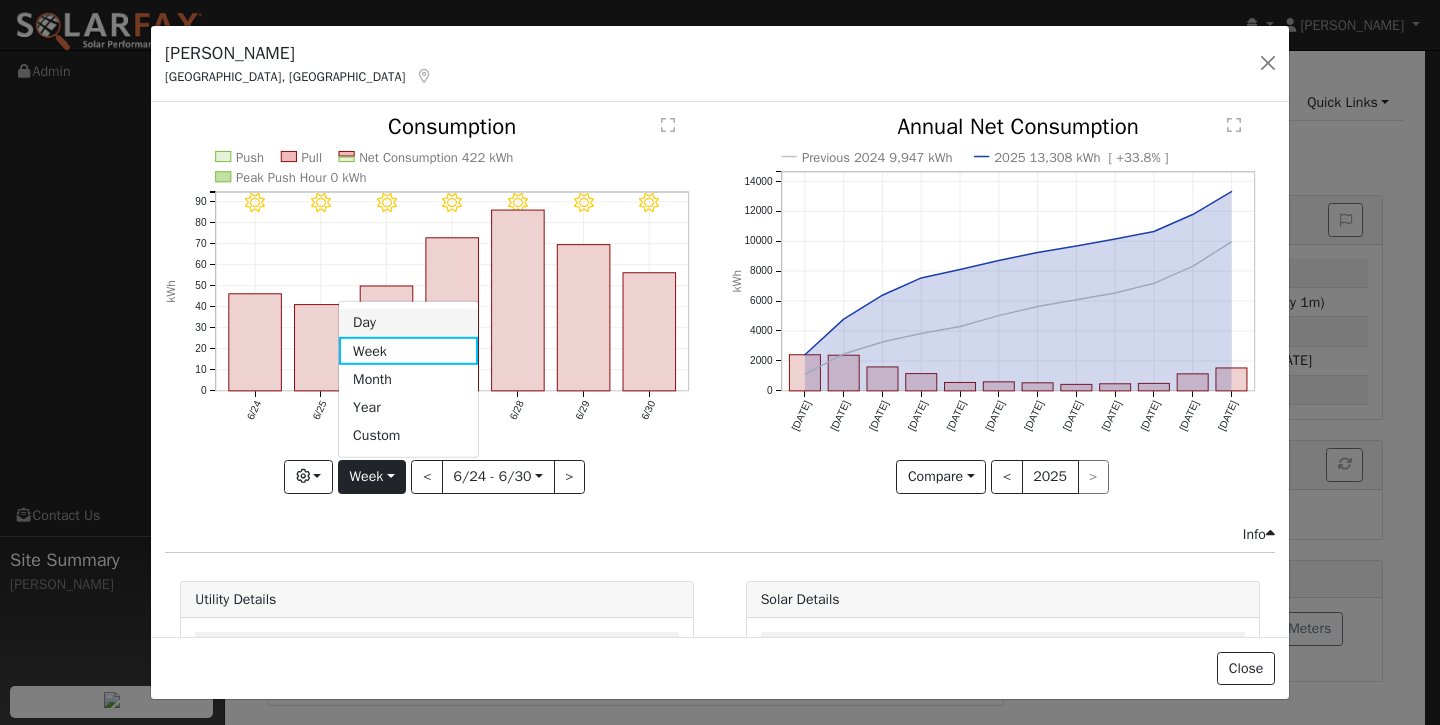 click on "Day" at bounding box center (408, 323) 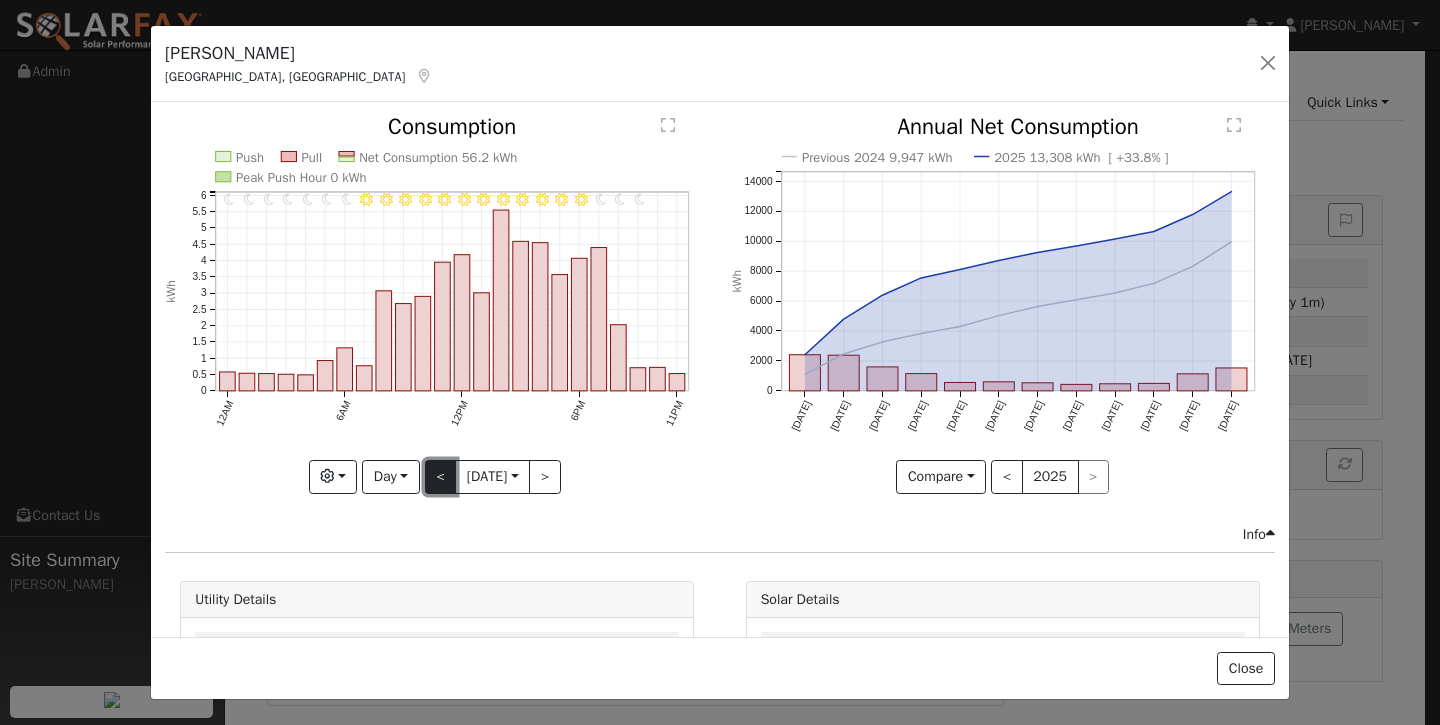 click on "<" at bounding box center (441, 477) 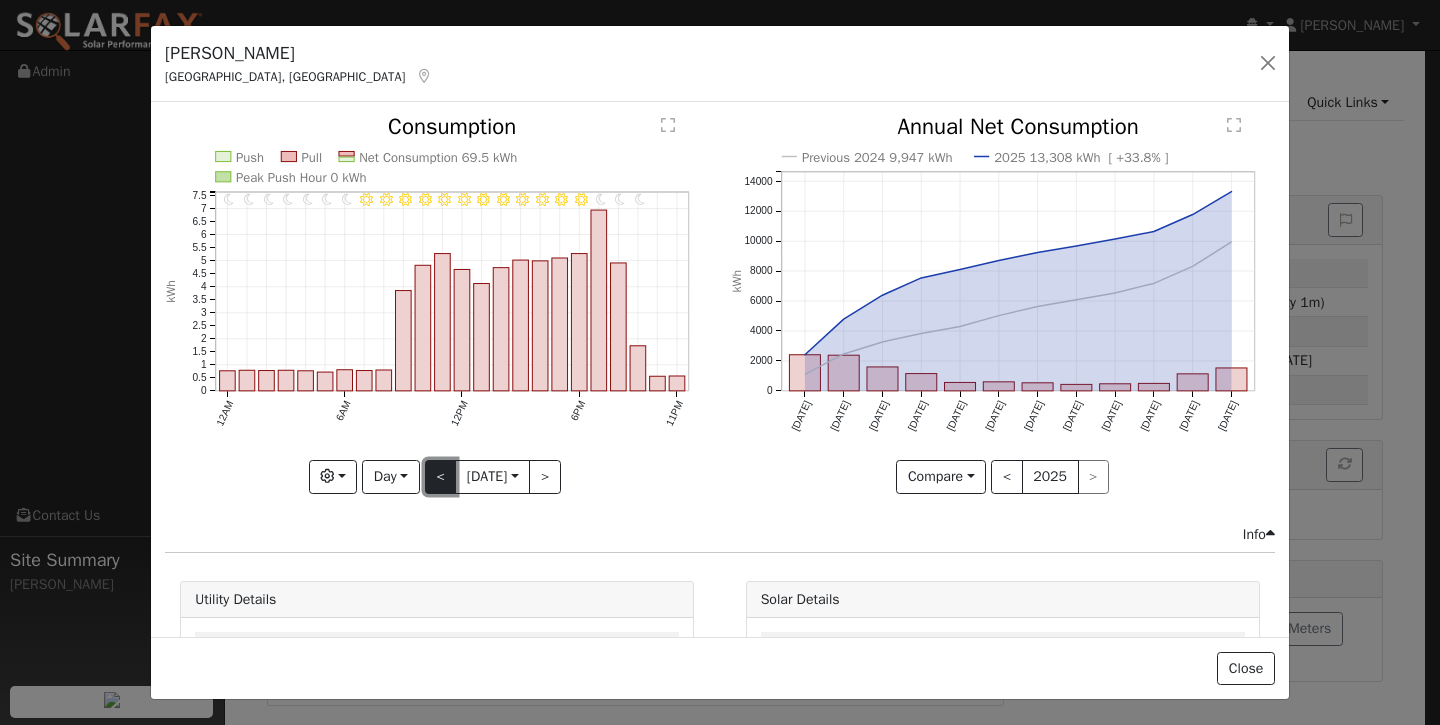 click on "<" at bounding box center (441, 477) 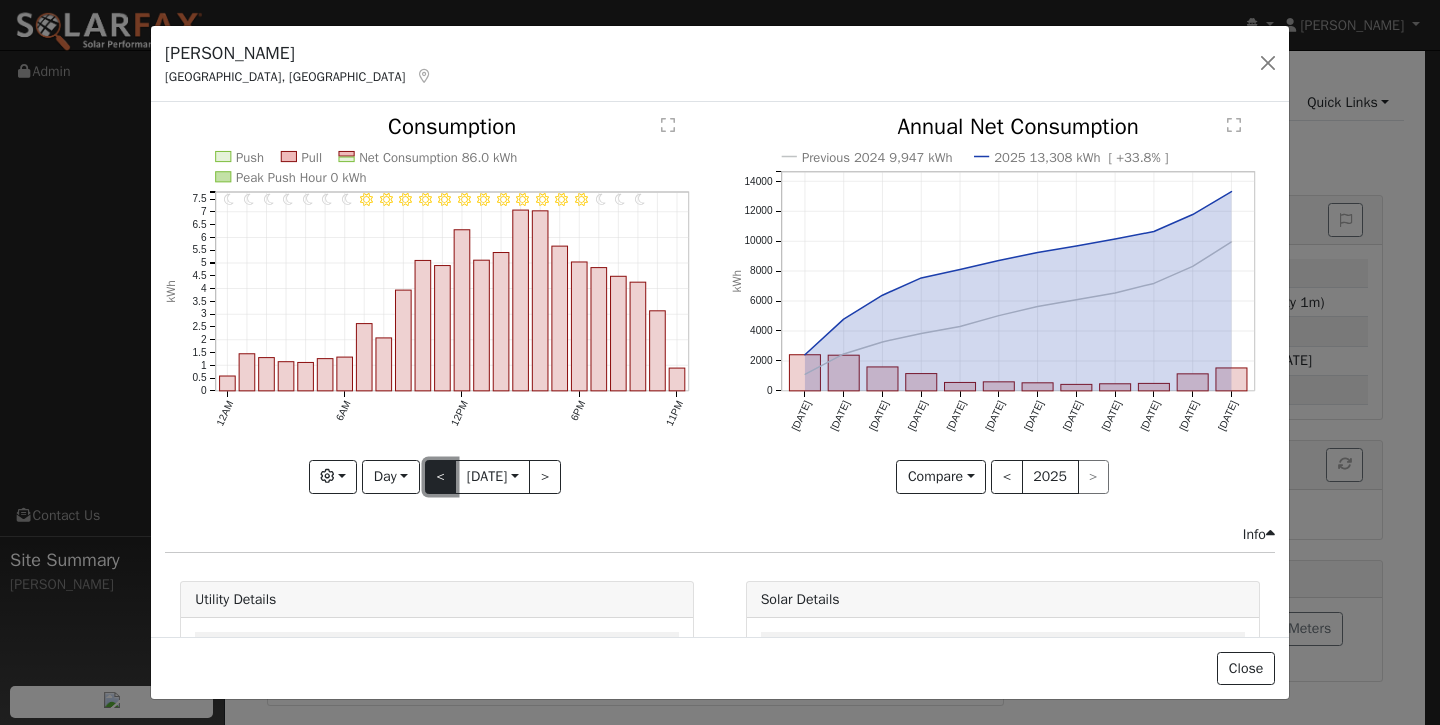 click on "<" at bounding box center [441, 477] 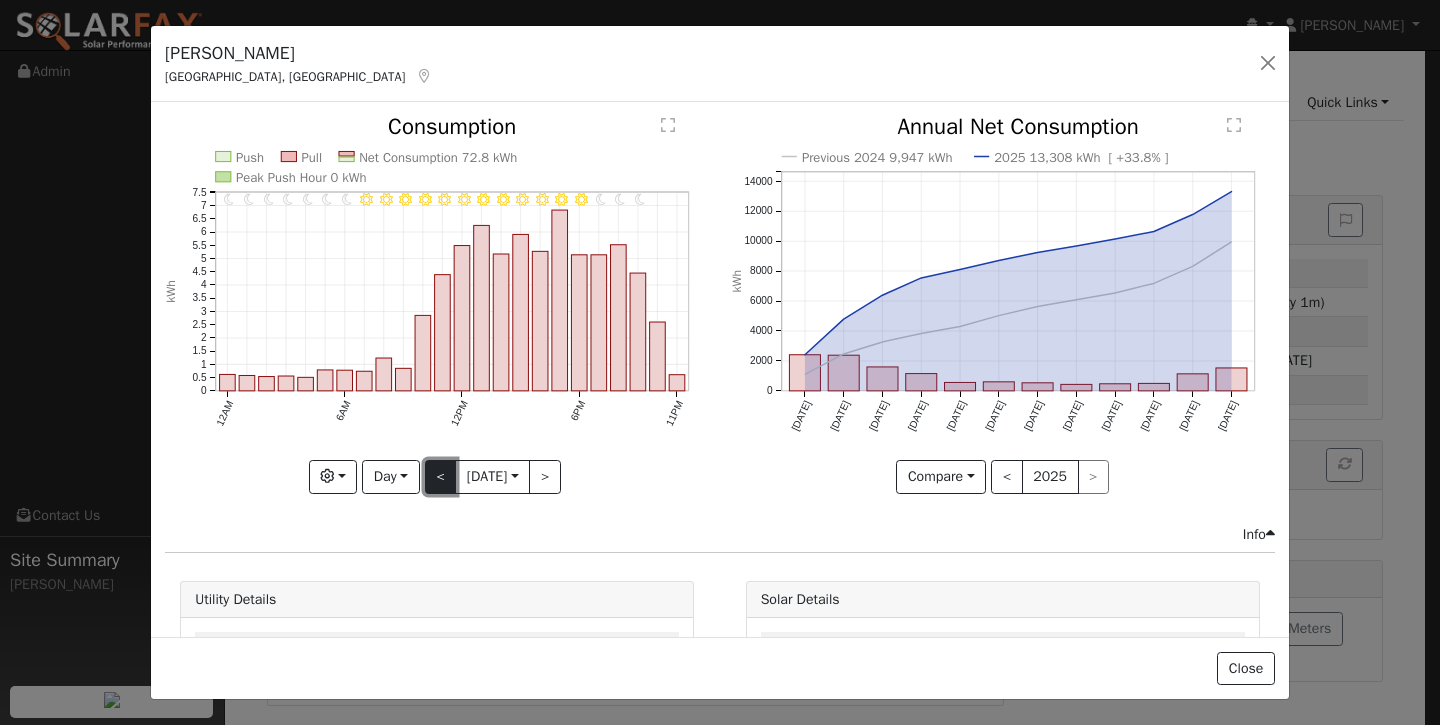 click on "<" at bounding box center [441, 477] 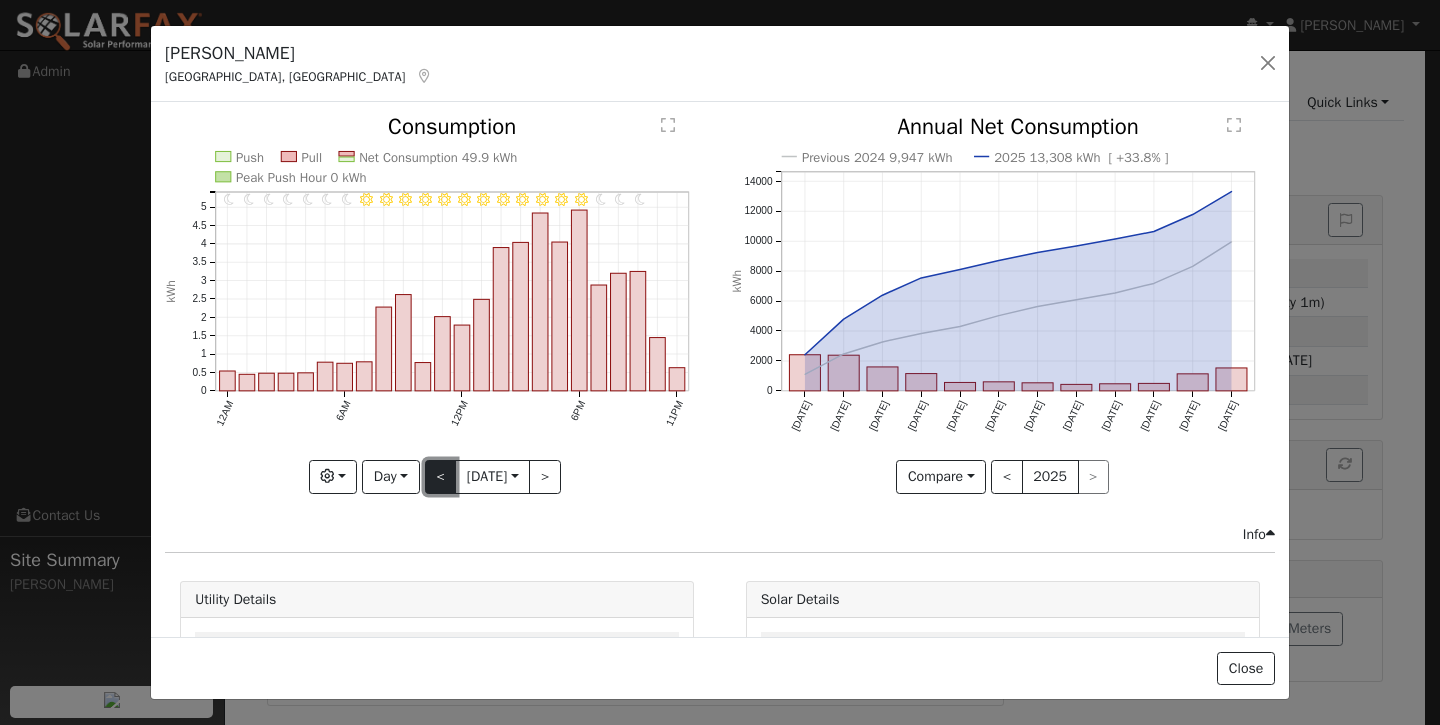 click on "<" at bounding box center [441, 477] 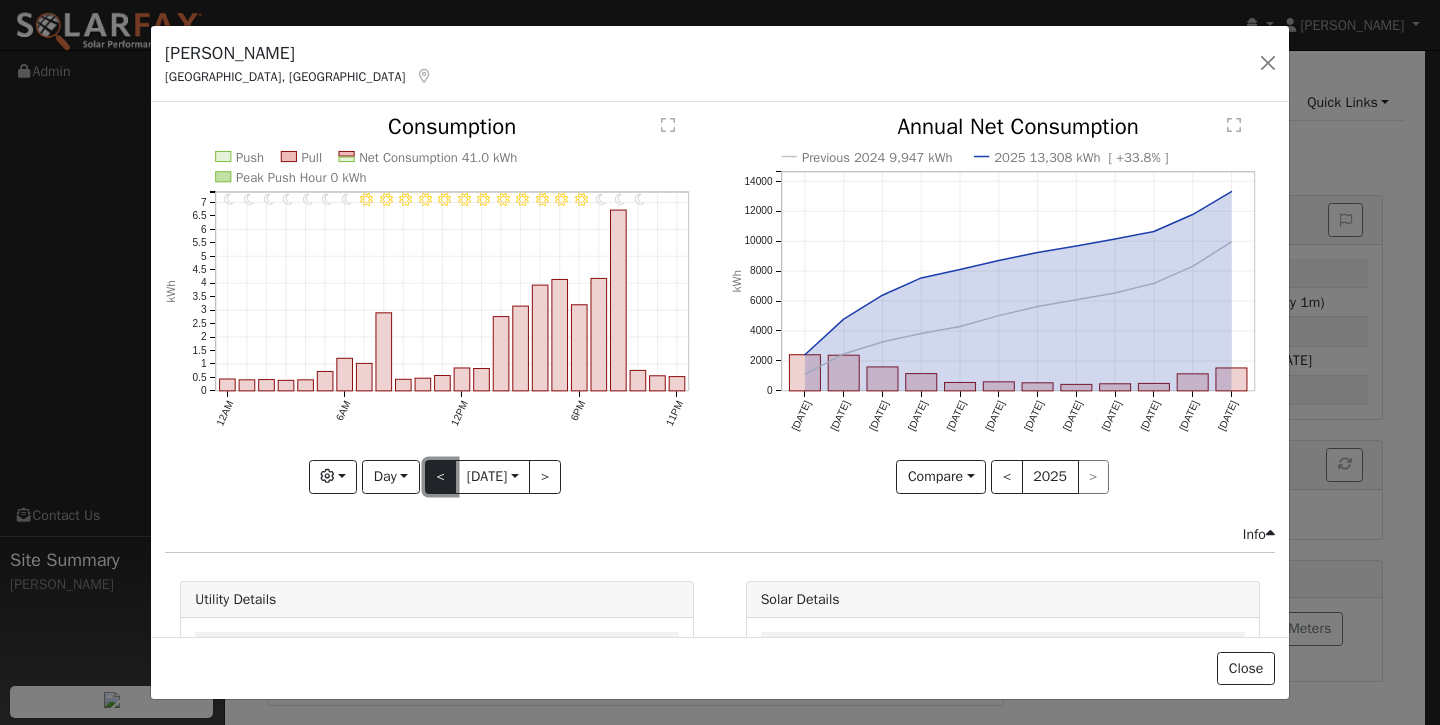 click on "<" at bounding box center (441, 477) 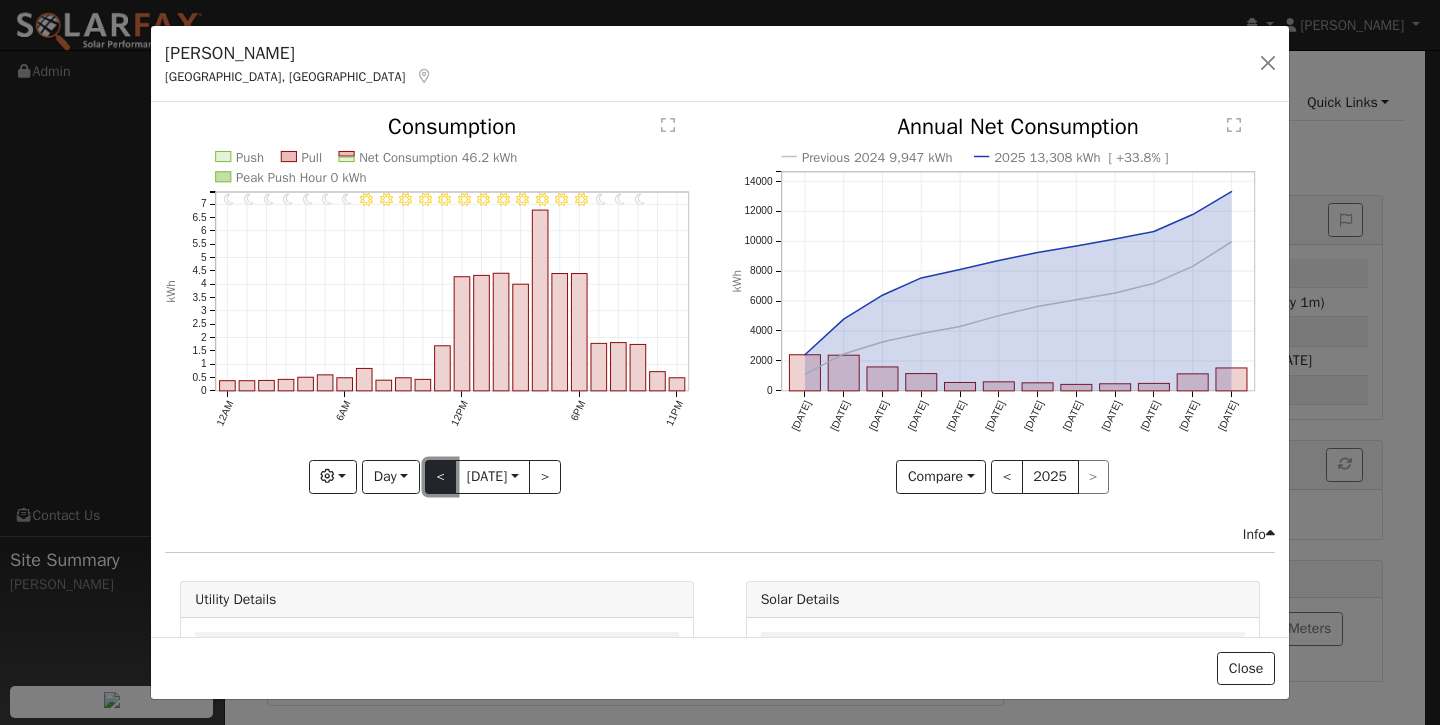 click on "<" at bounding box center [441, 477] 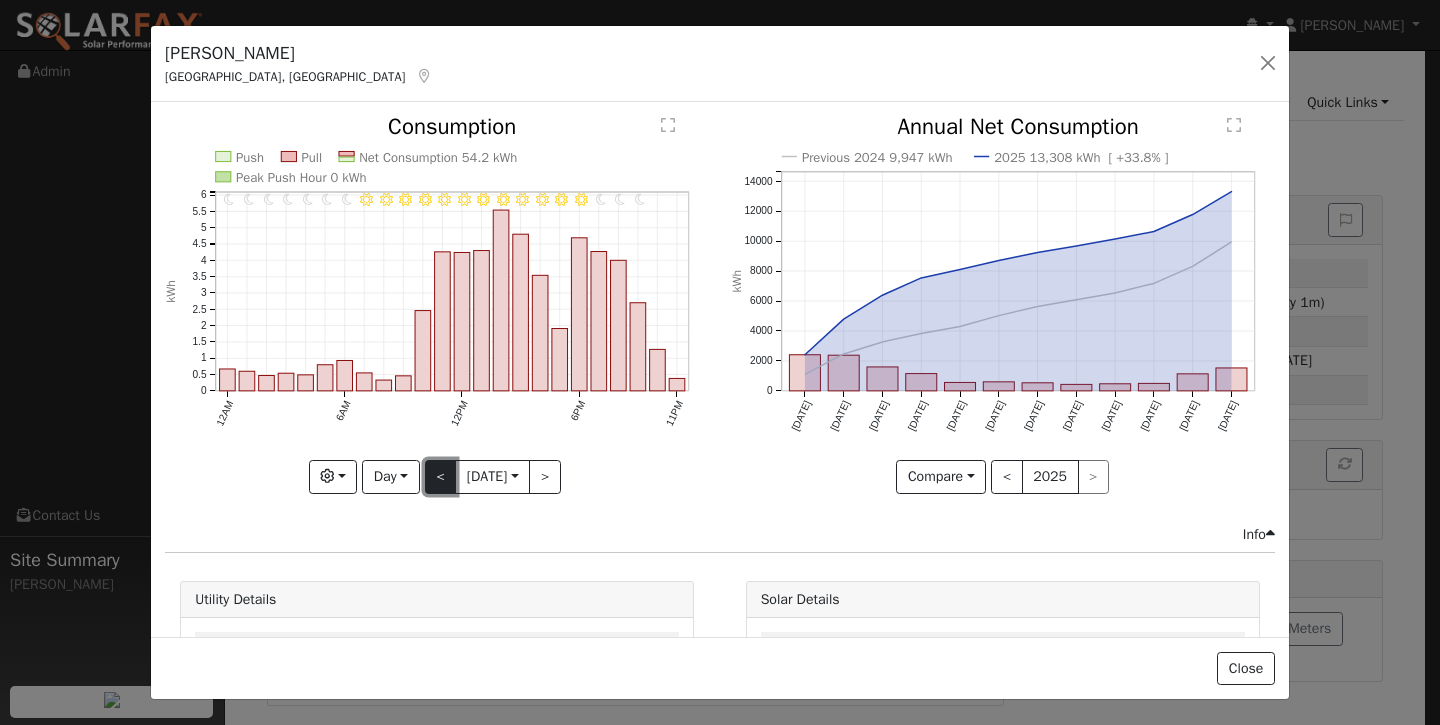 click on "<" at bounding box center (441, 477) 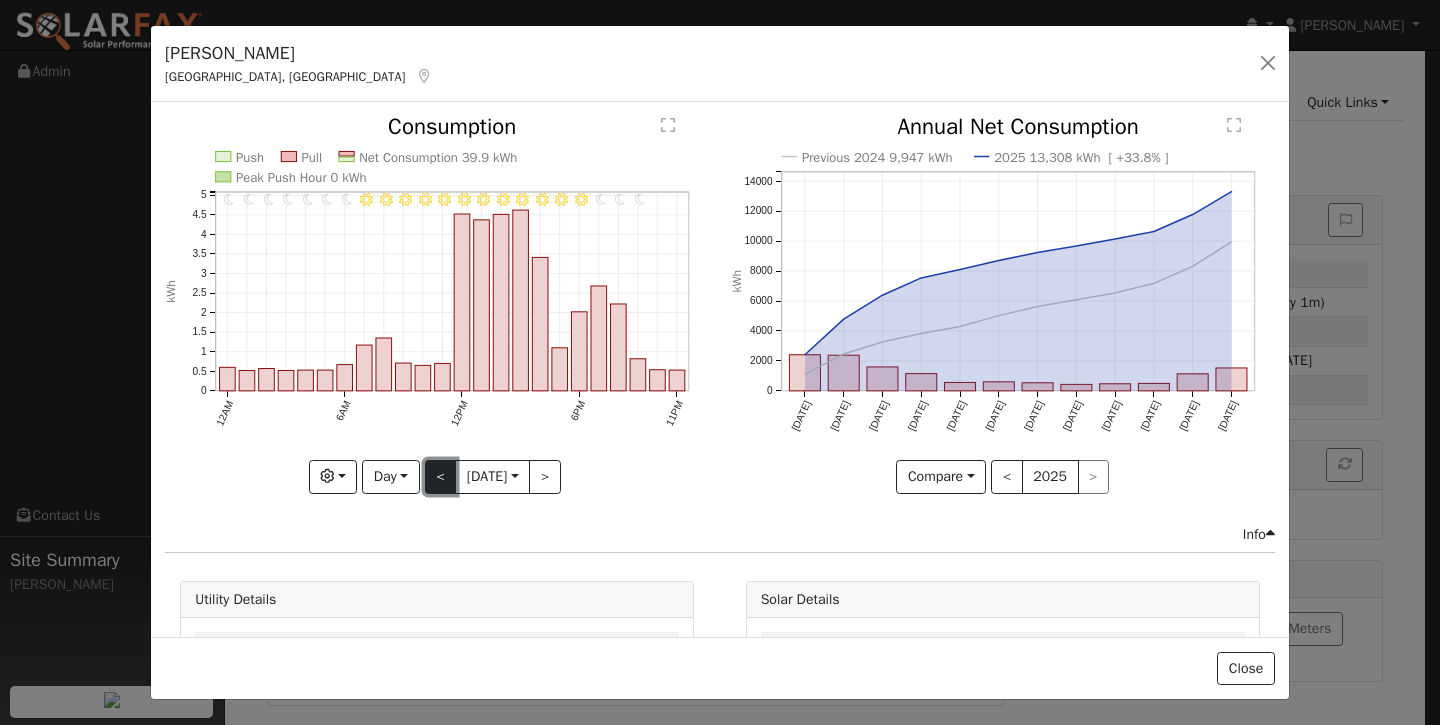 click on "<" at bounding box center (441, 477) 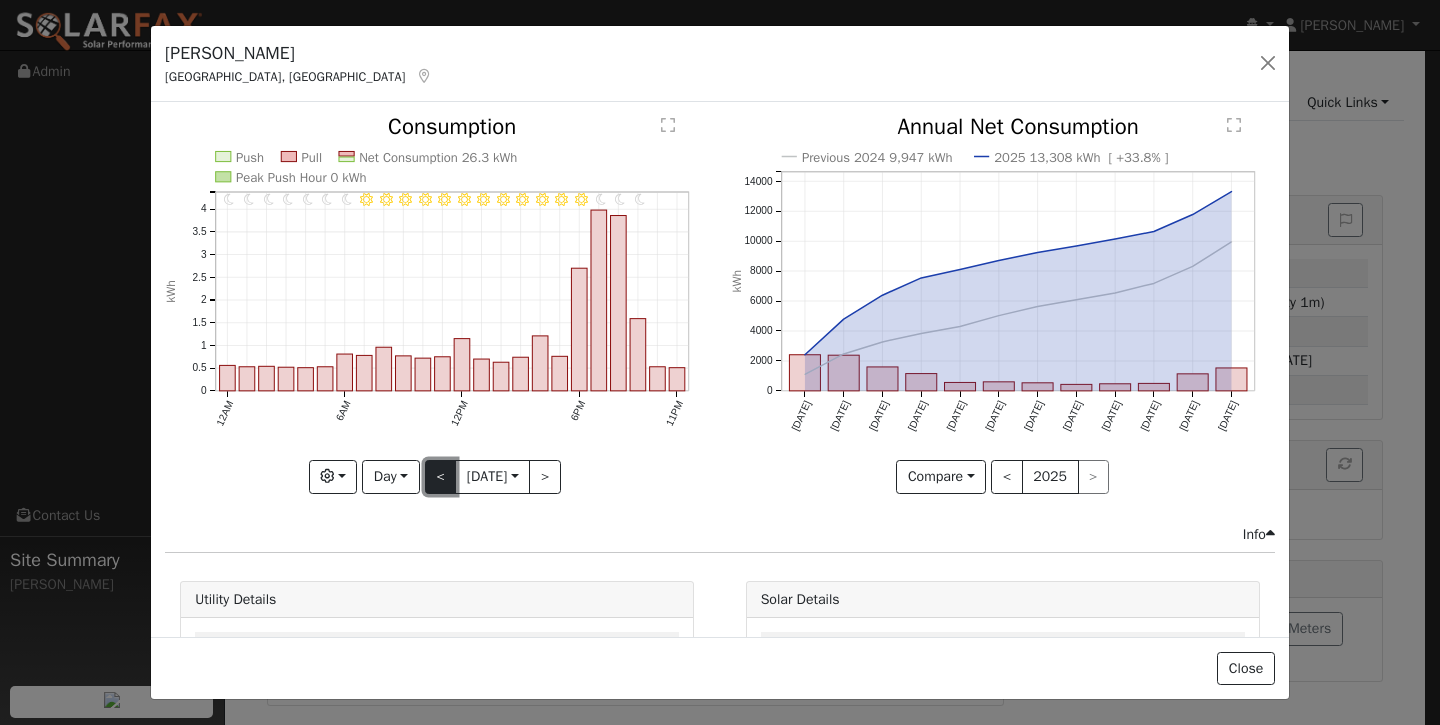 click on "<" at bounding box center [441, 477] 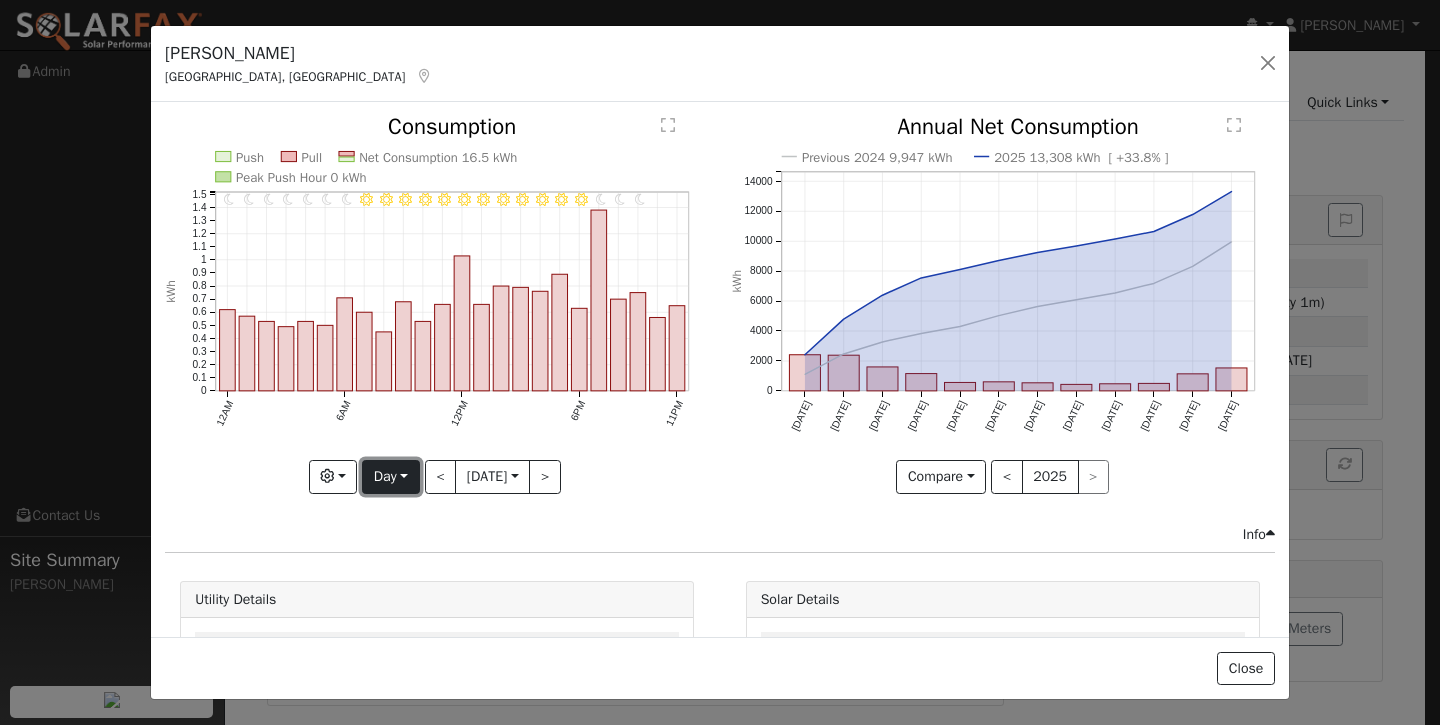 click on "Day" at bounding box center [390, 477] 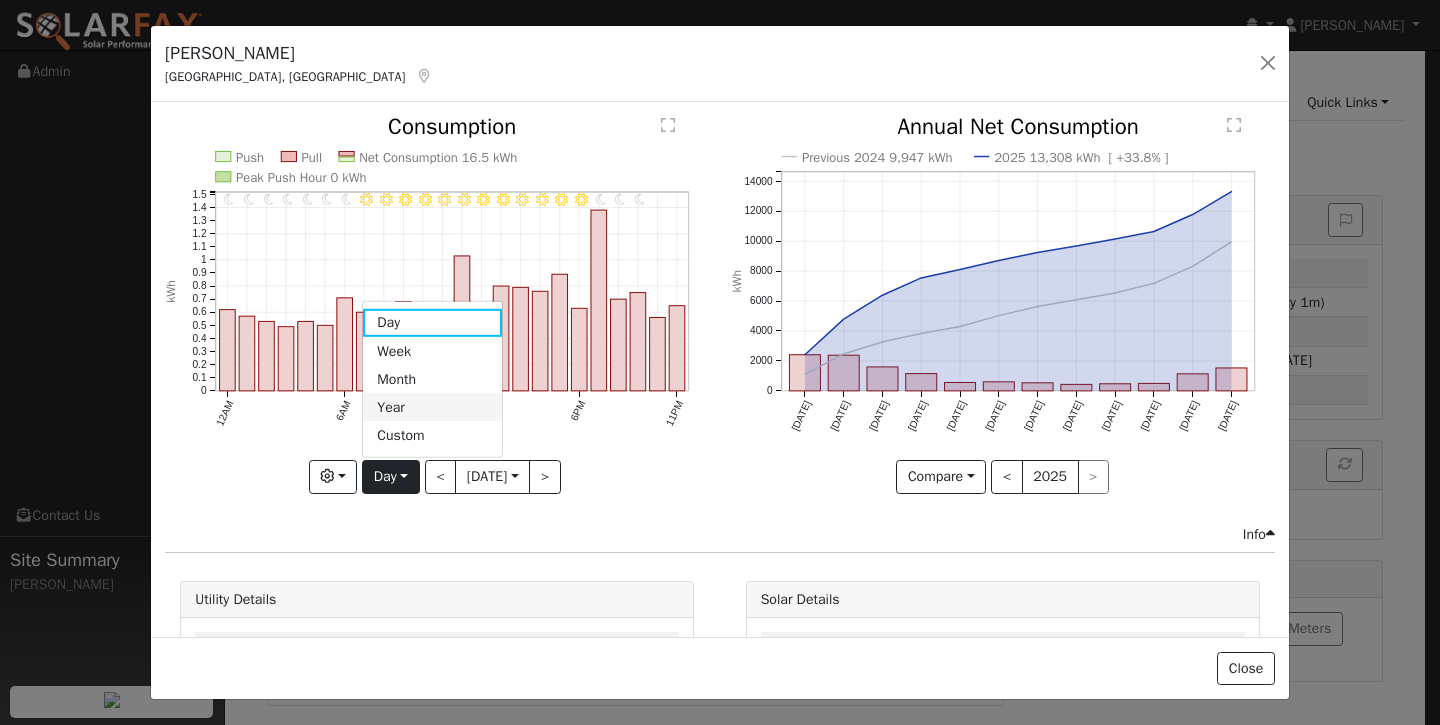 click on "Year" at bounding box center (432, 407) 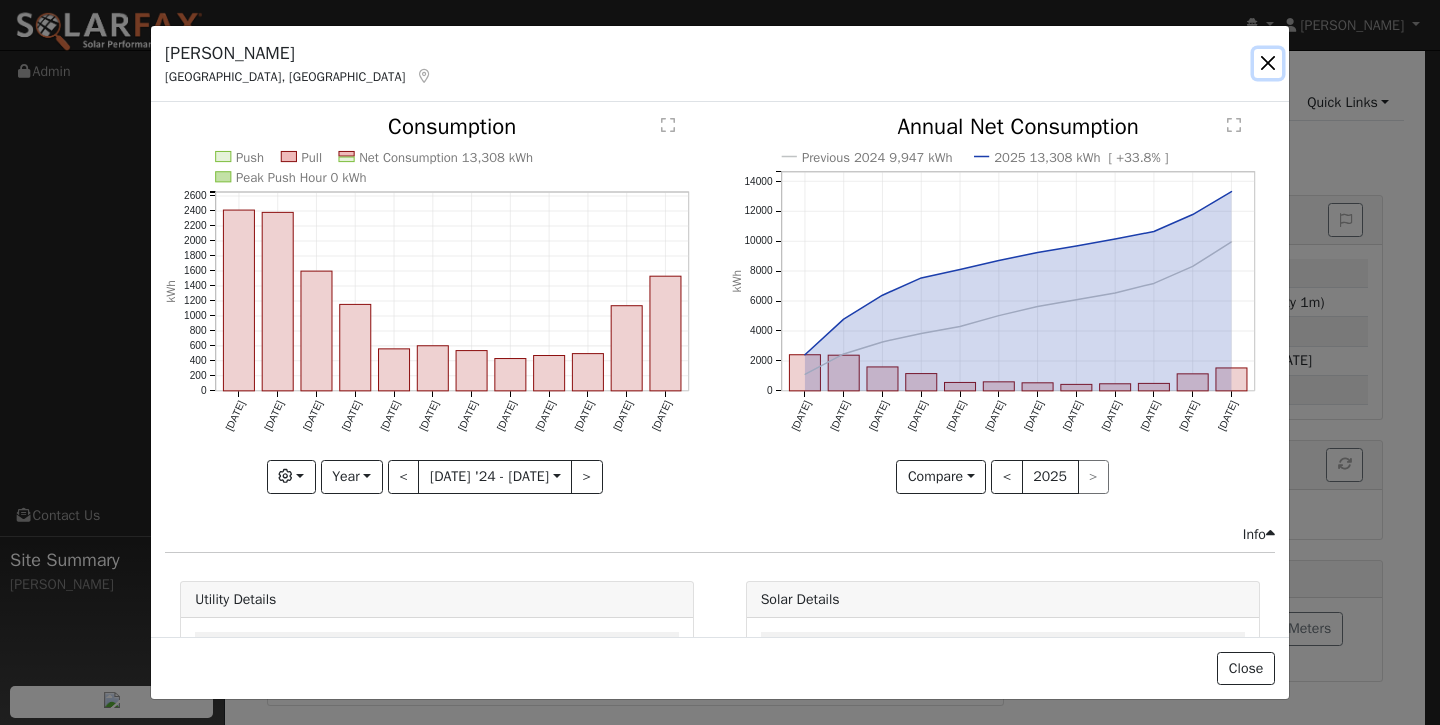click at bounding box center (1268, 63) 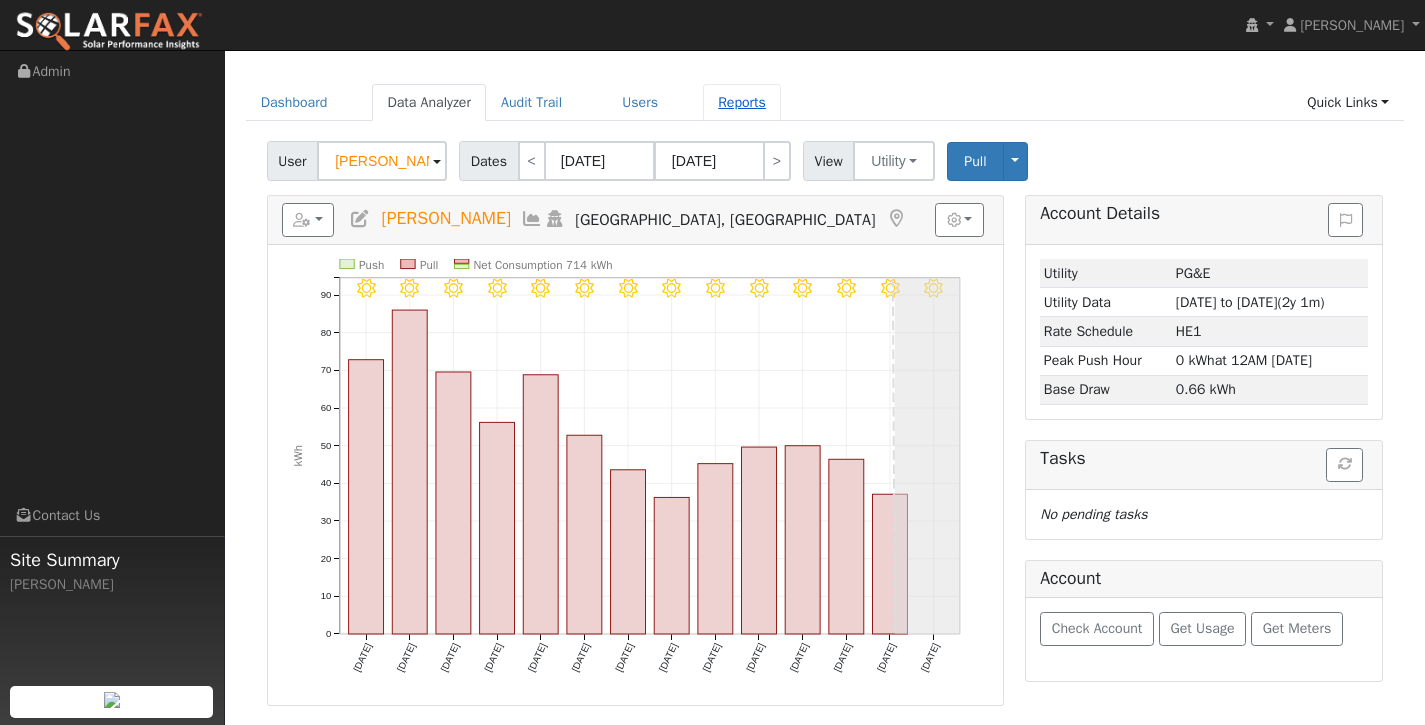 click on "Reports" at bounding box center [742, 102] 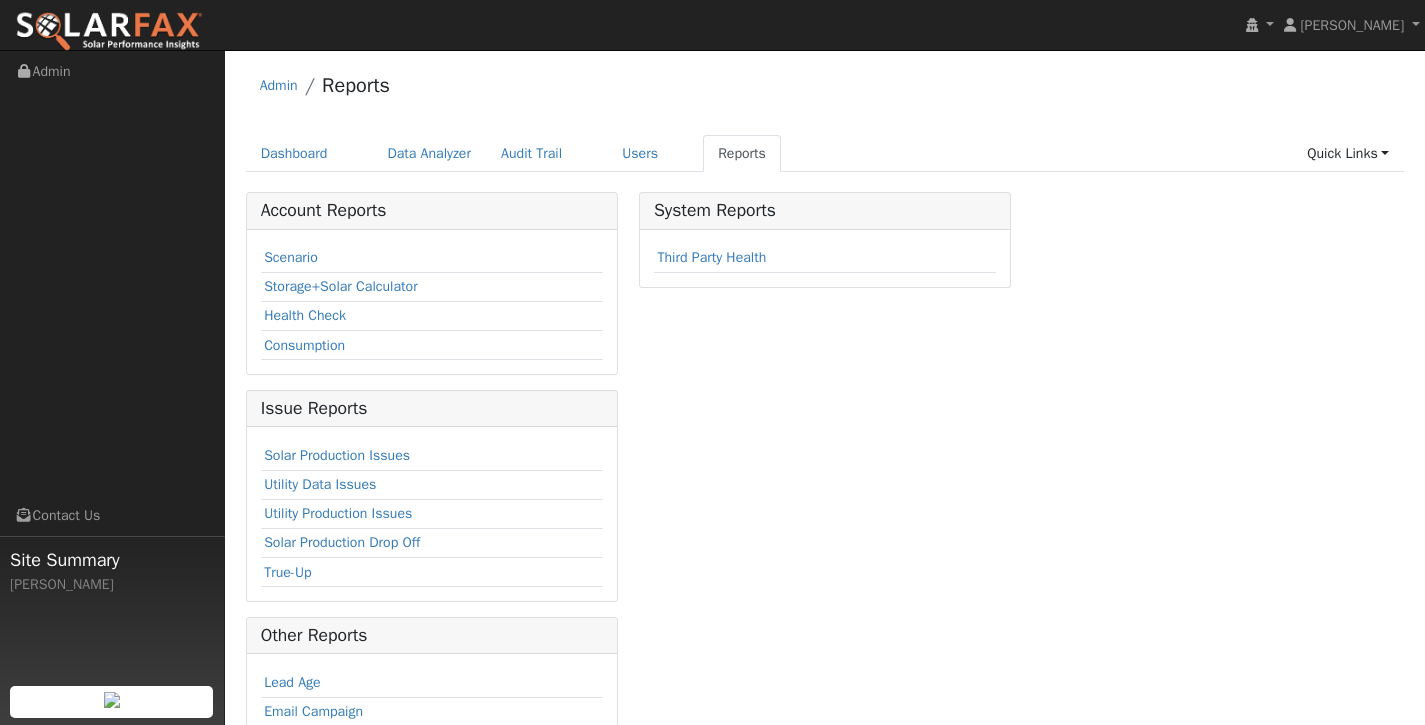 scroll, scrollTop: 0, scrollLeft: 0, axis: both 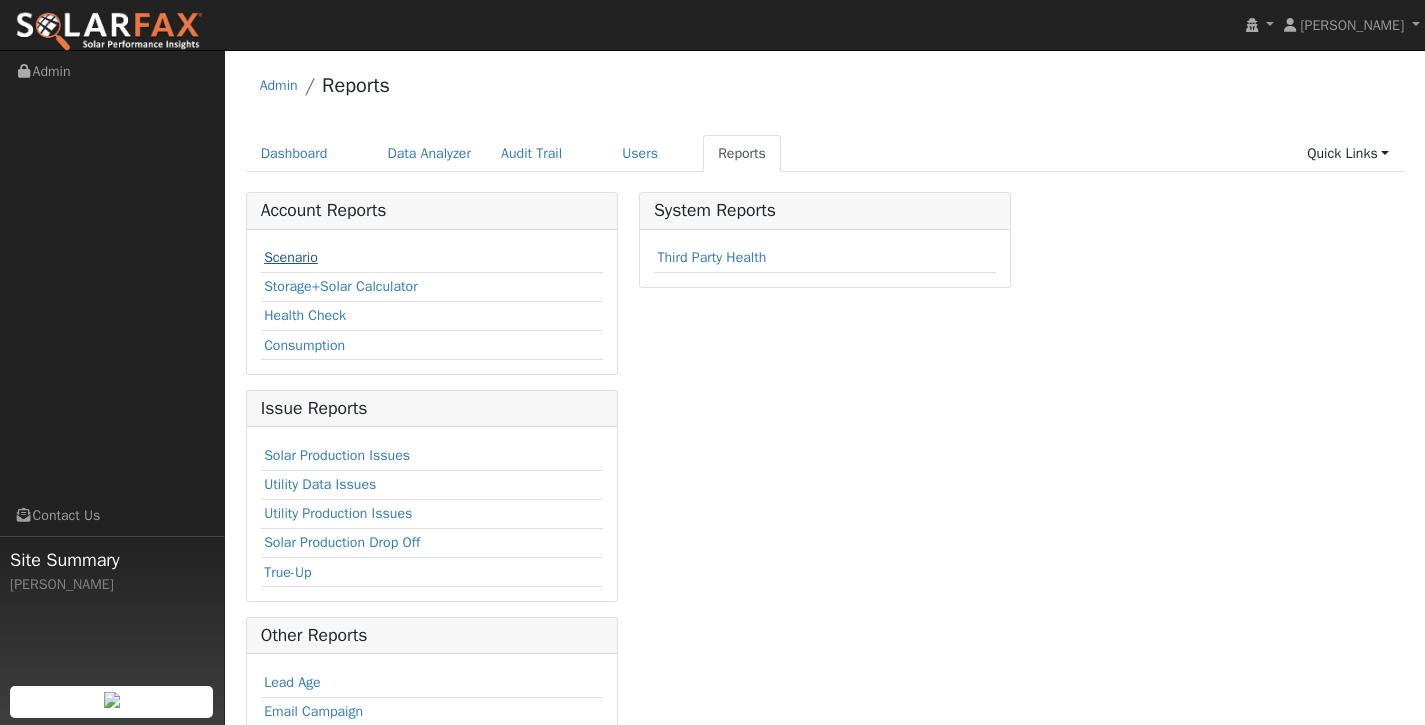 click on "Scenario" at bounding box center [291, 257] 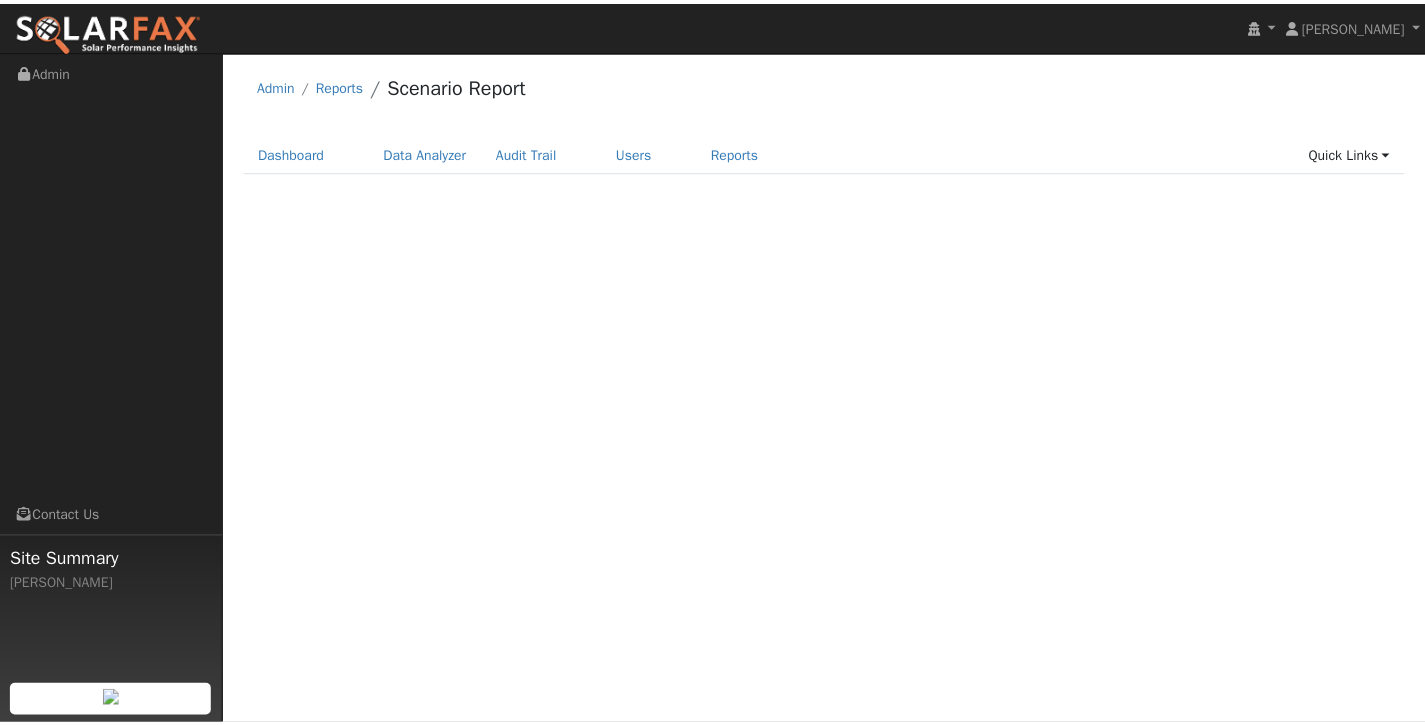 scroll, scrollTop: 0, scrollLeft: 0, axis: both 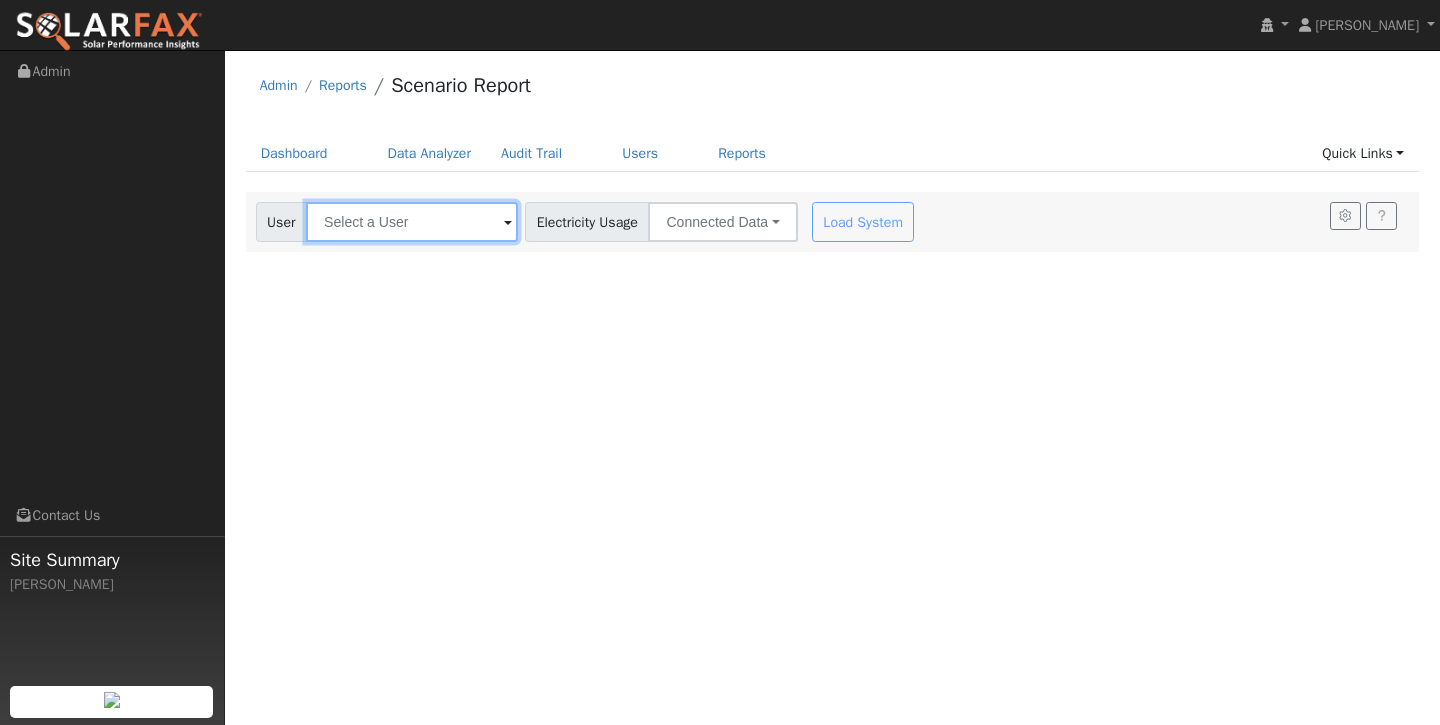 click at bounding box center [412, 222] 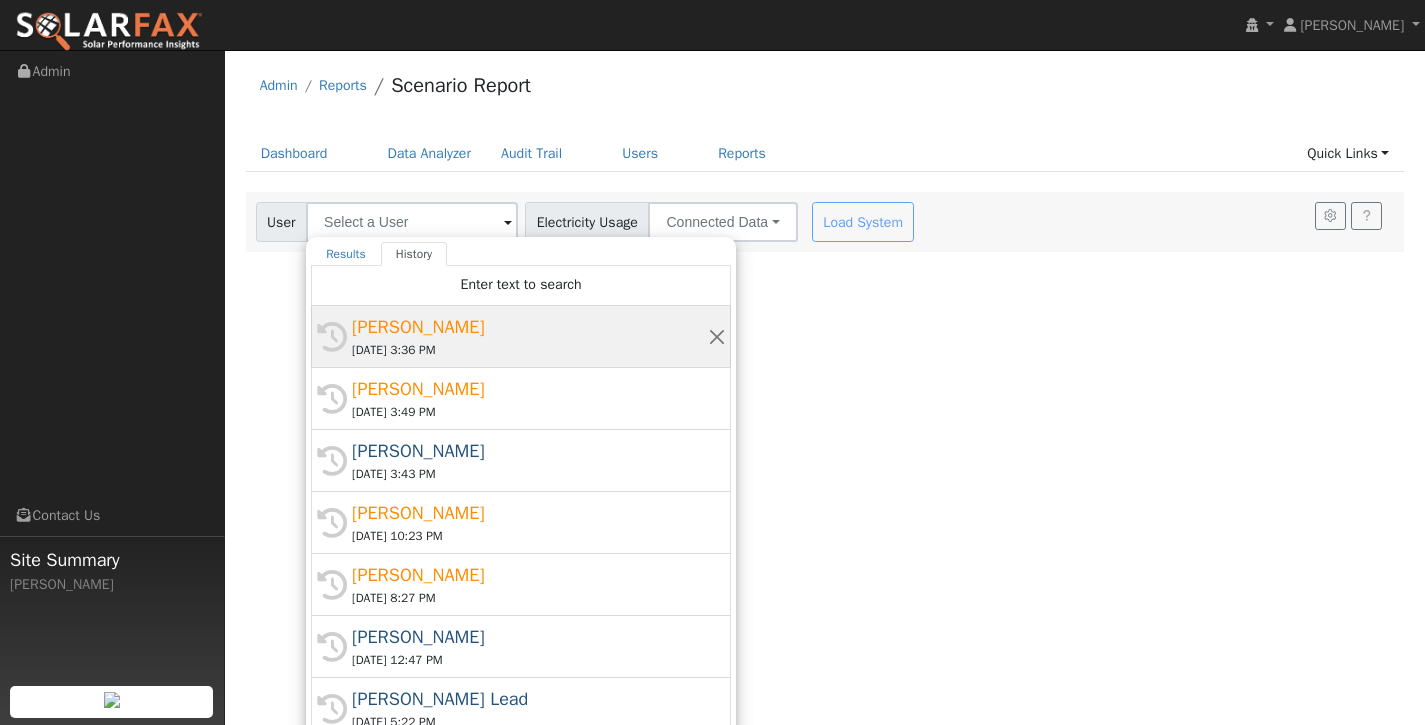 click on "[PERSON_NAME]" at bounding box center (530, 327) 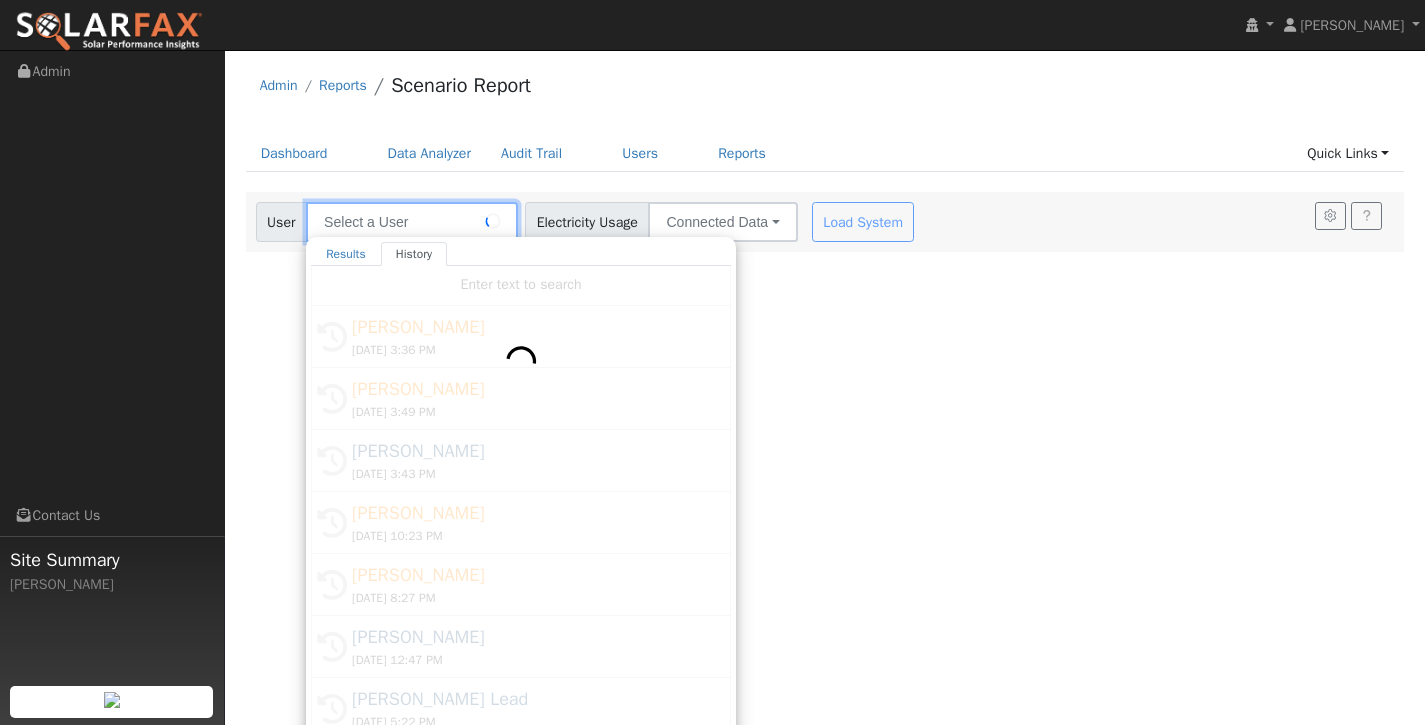 type on "[PERSON_NAME]" 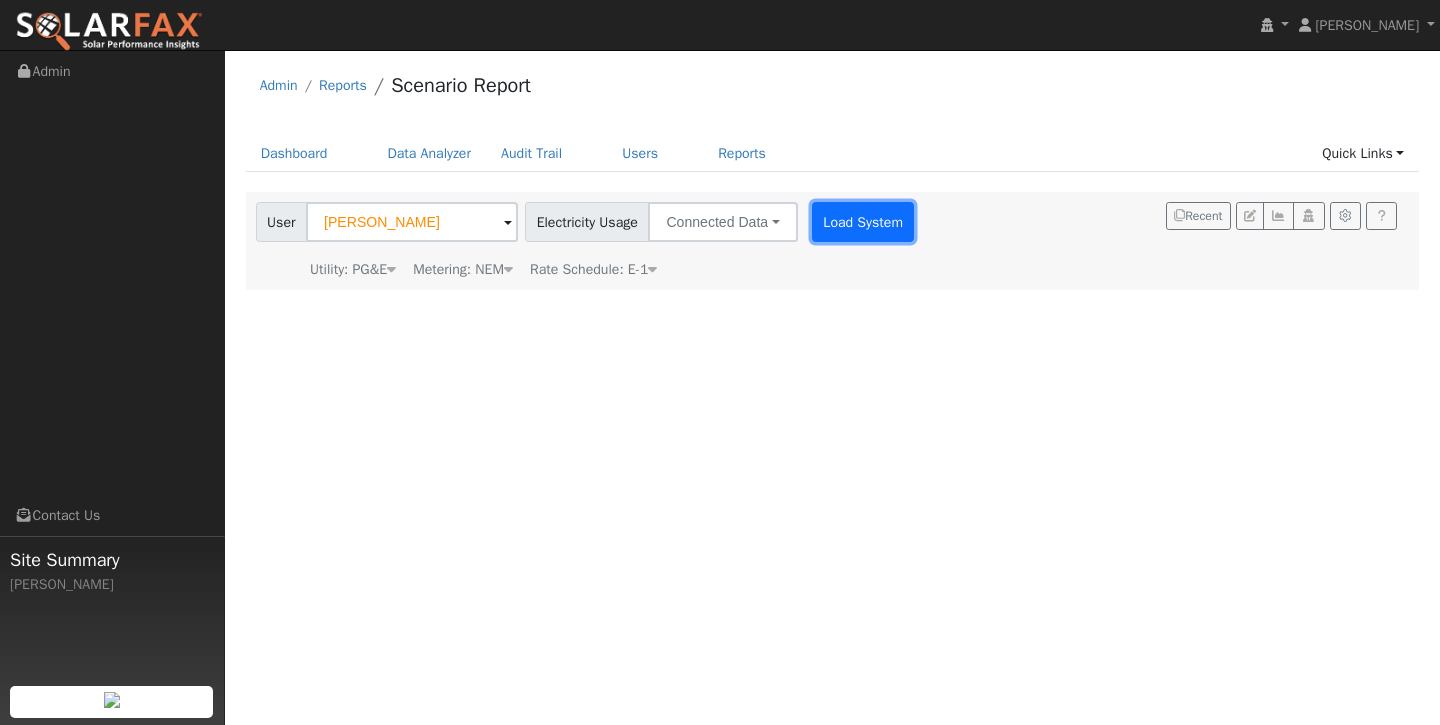 click on "Load System" at bounding box center (863, 222) 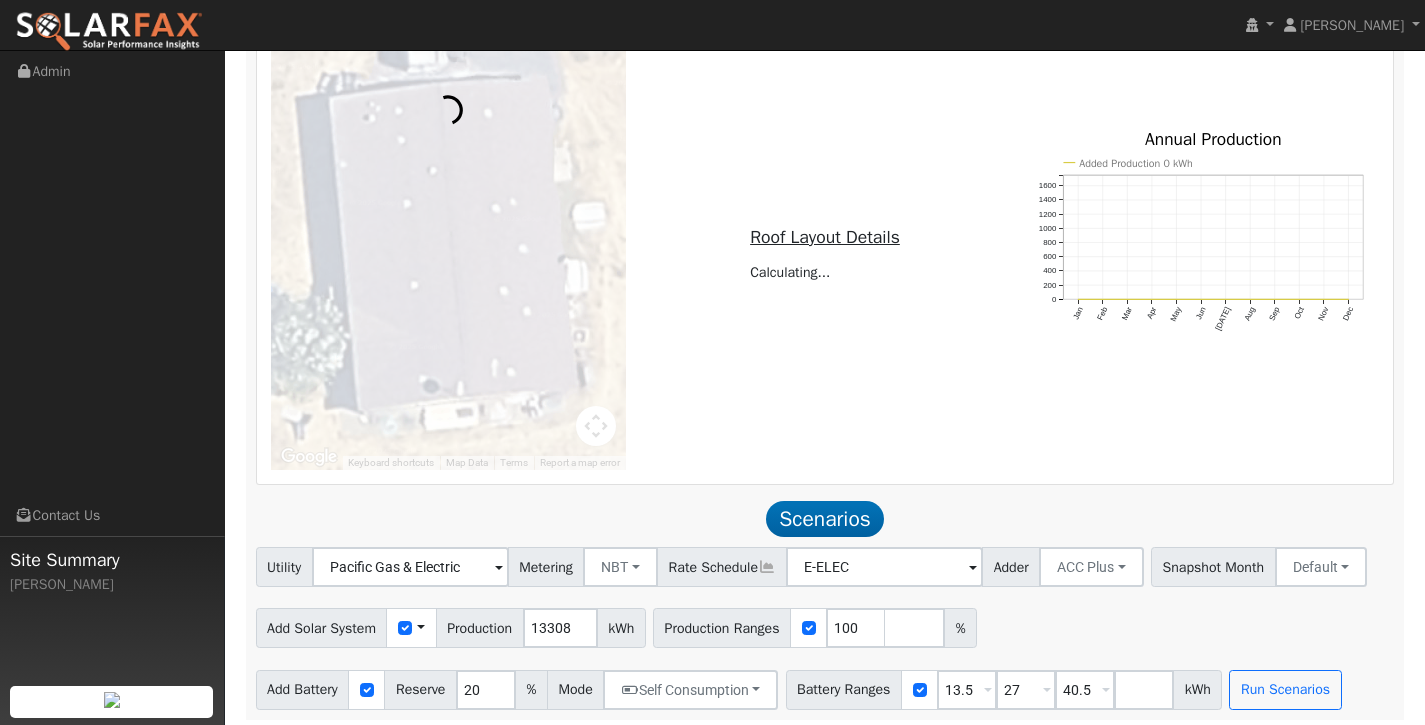 scroll, scrollTop: 782, scrollLeft: 0, axis: vertical 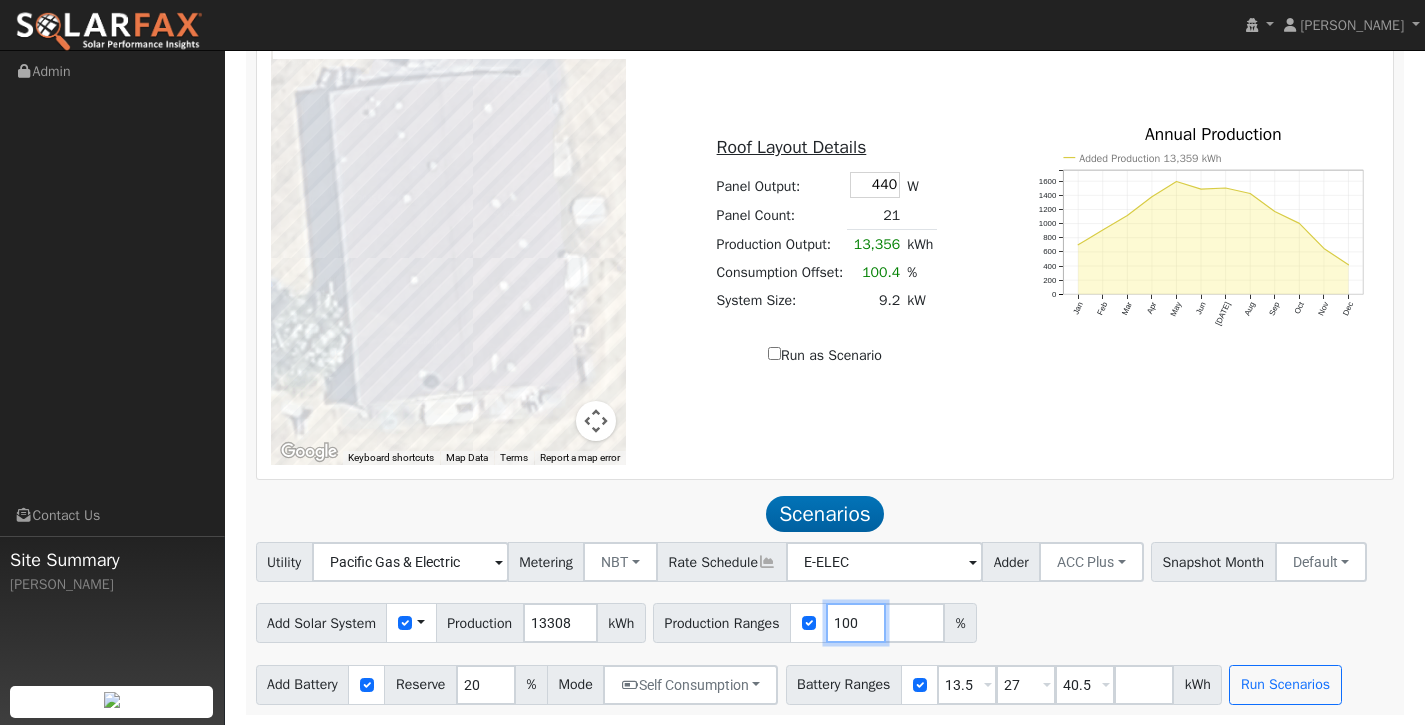click on "100" at bounding box center (856, 623) 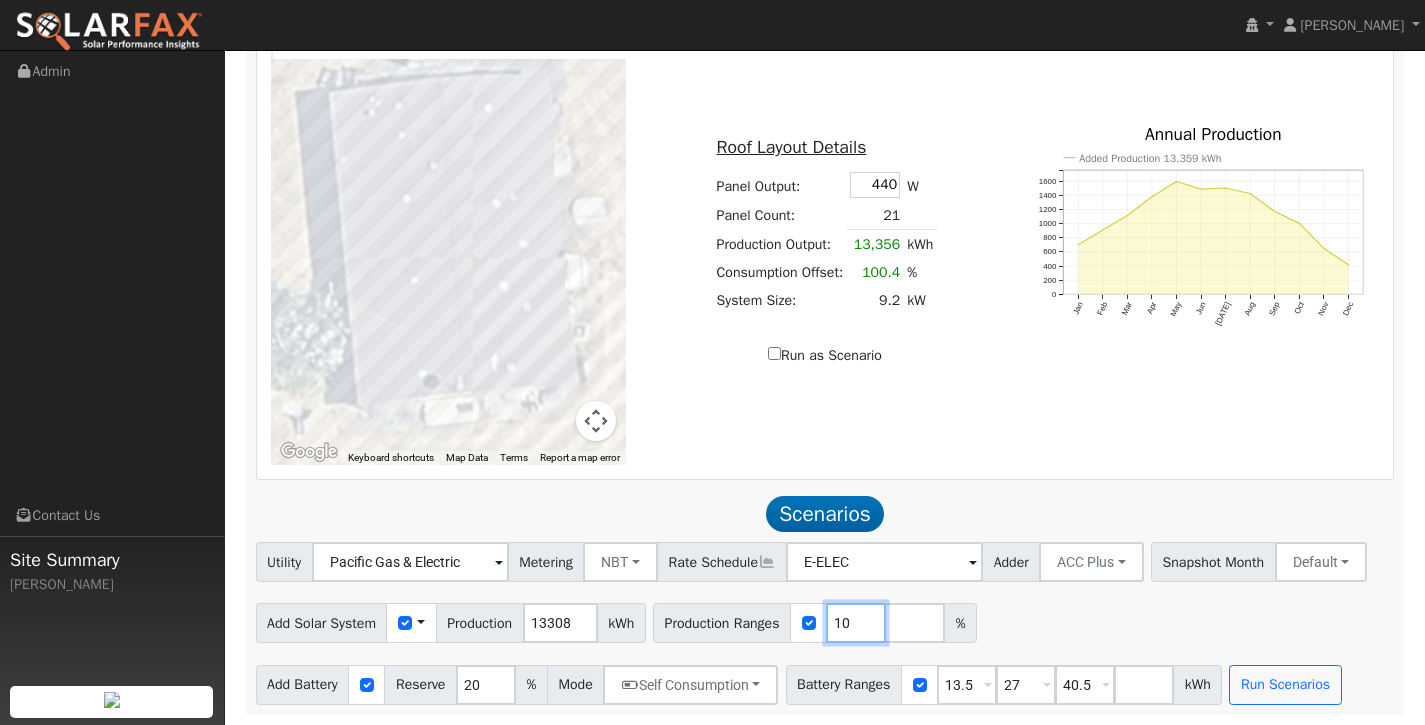 type on "1" 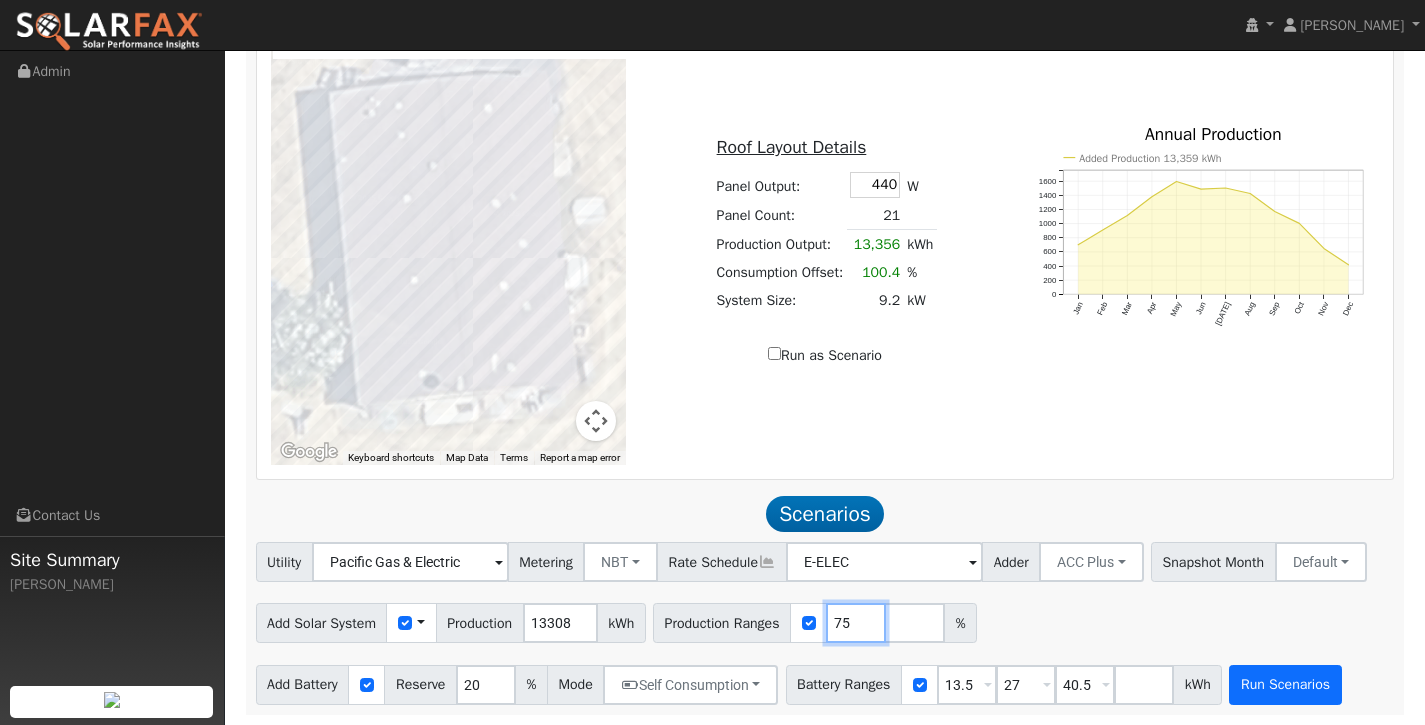 type on "75" 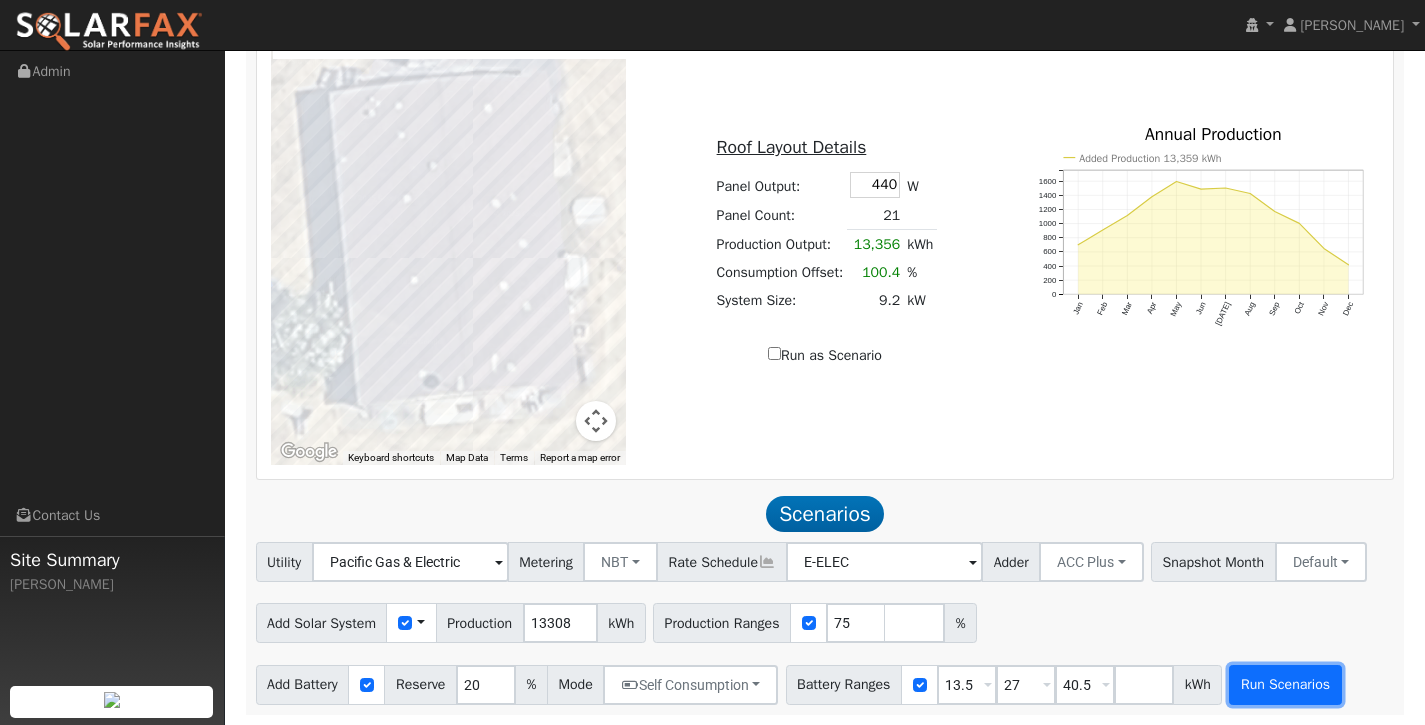 click on "Run Scenarios" at bounding box center [1285, 685] 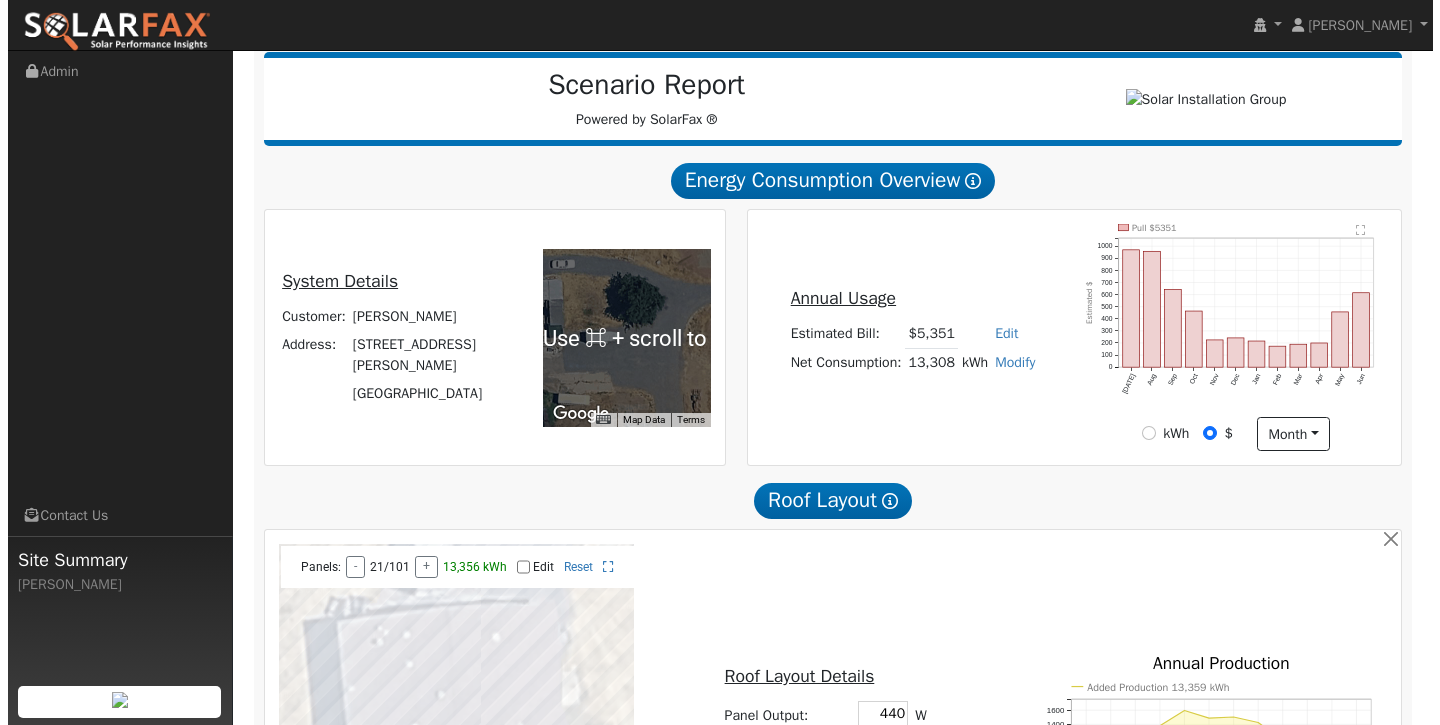 scroll, scrollTop: 255, scrollLeft: 0, axis: vertical 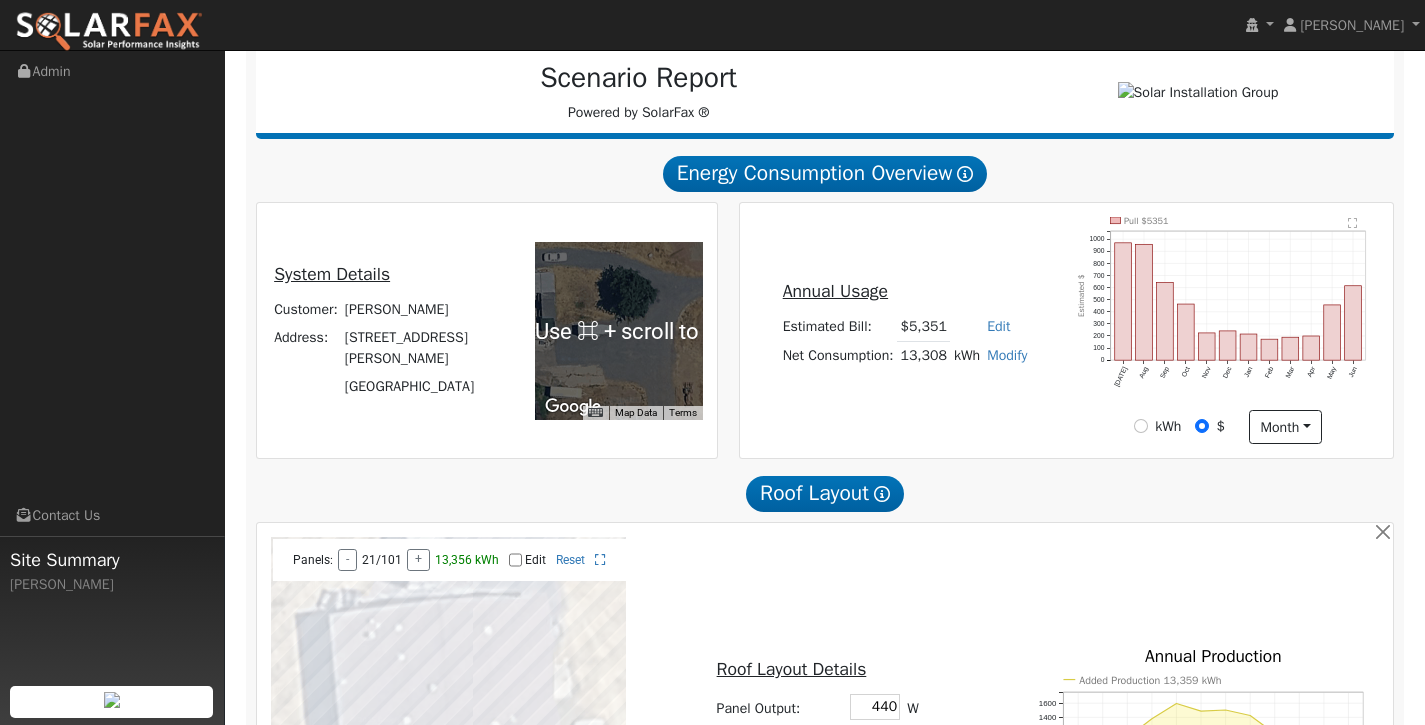 click on "Pull $5351  Jul Aug Sep Oct Nov Dec Jan Feb Mar Apr May Jun 0 100 200 300 400 500 600 700 800 900 1000  Estimated $ onclick="" onclick="" onclick="" onclick="" onclick="" onclick="" onclick="" onclick="" onclick="" onclick="" onclick="" onclick="" onclick="" onclick="" onclick="" onclick="" onclick="" onclick="" onclick="" onclick="" onclick="" onclick="" onclick="" onclick=""" 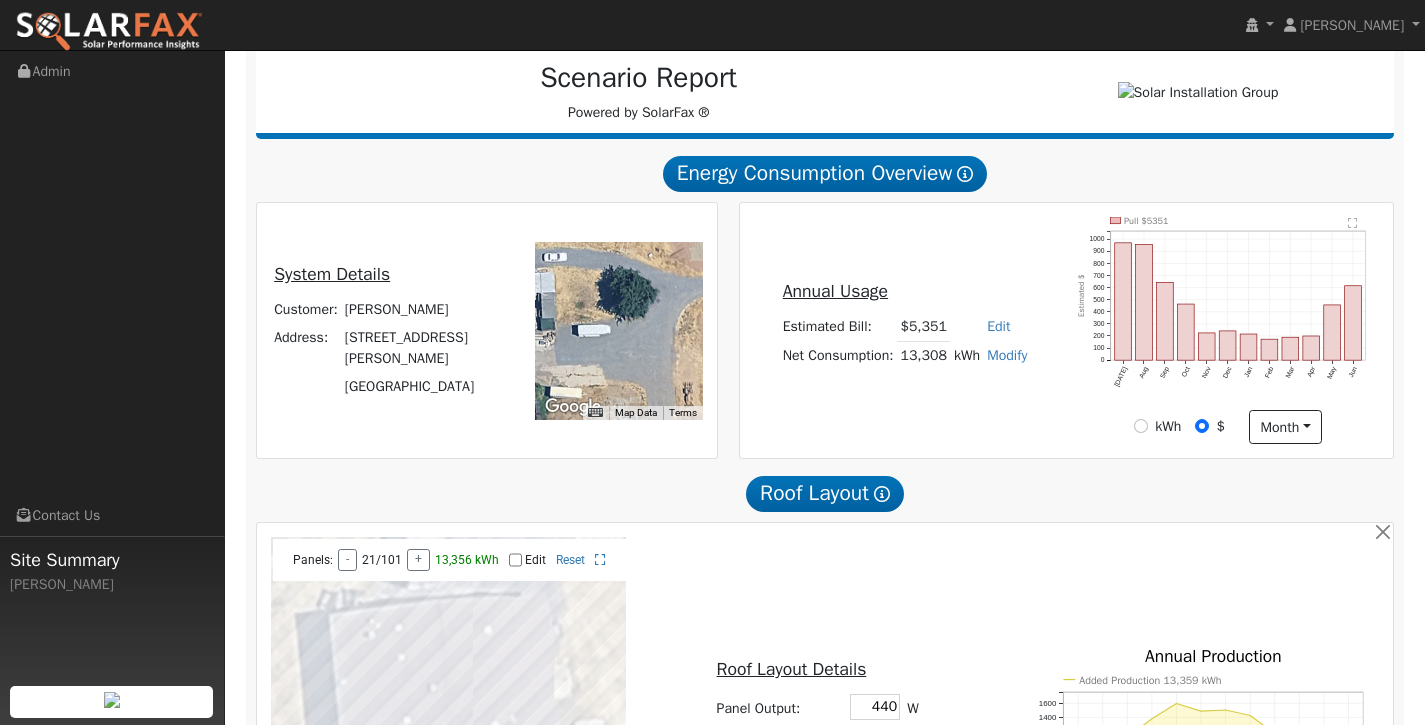 click on "" 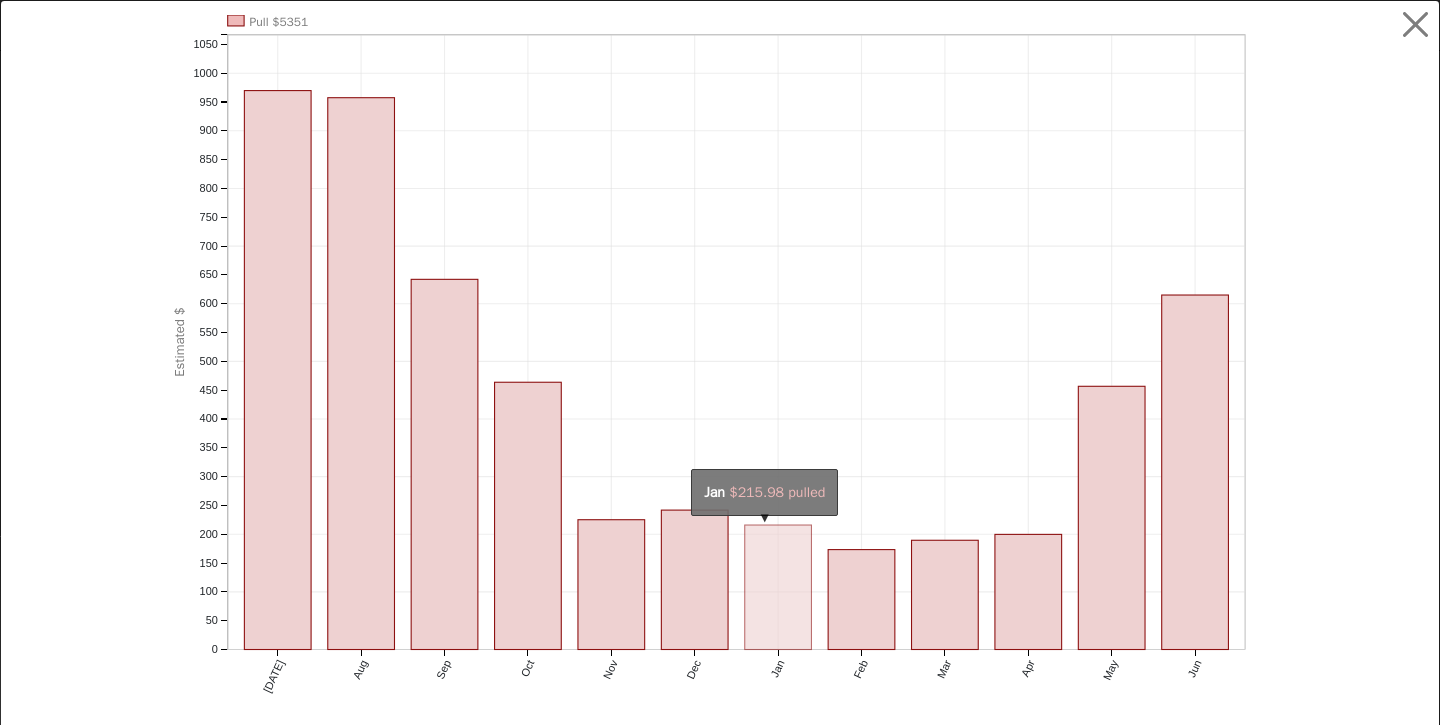 scroll, scrollTop: 30, scrollLeft: 0, axis: vertical 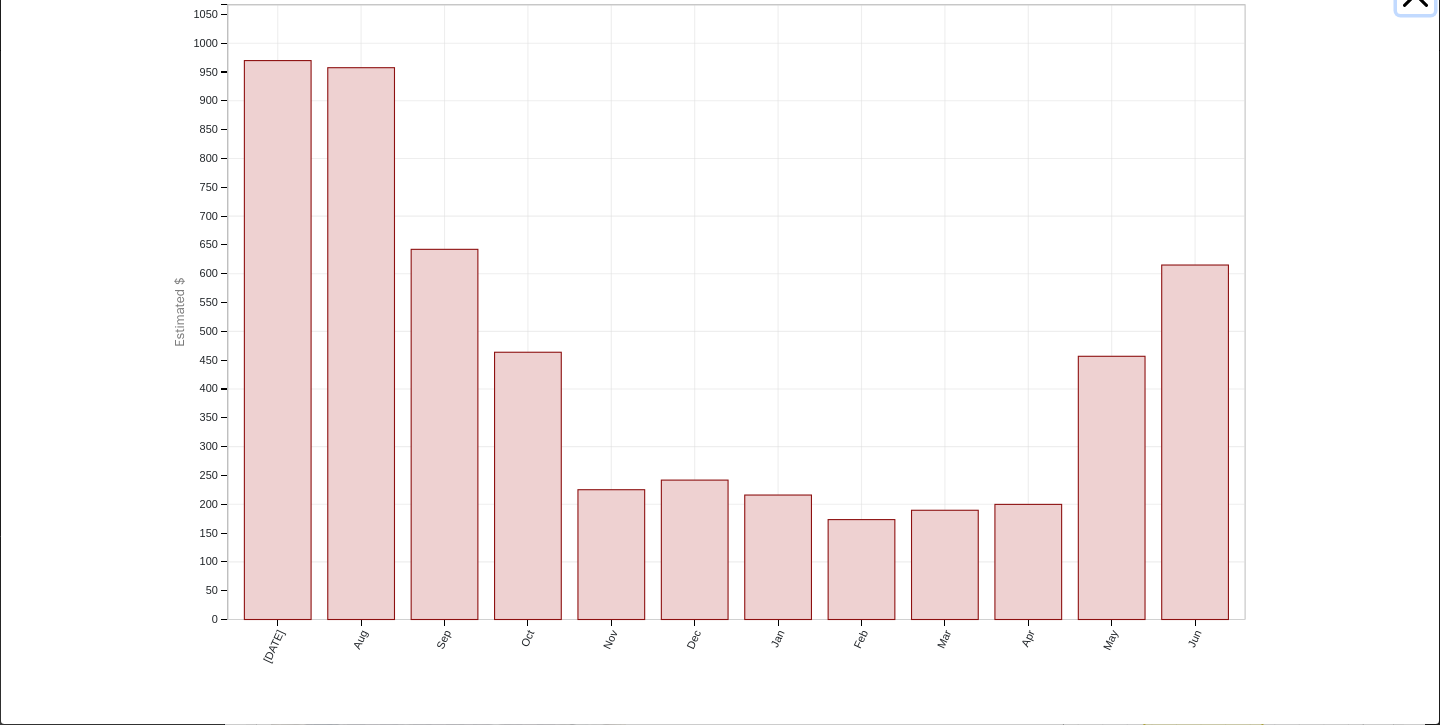 click at bounding box center [1416, -5] 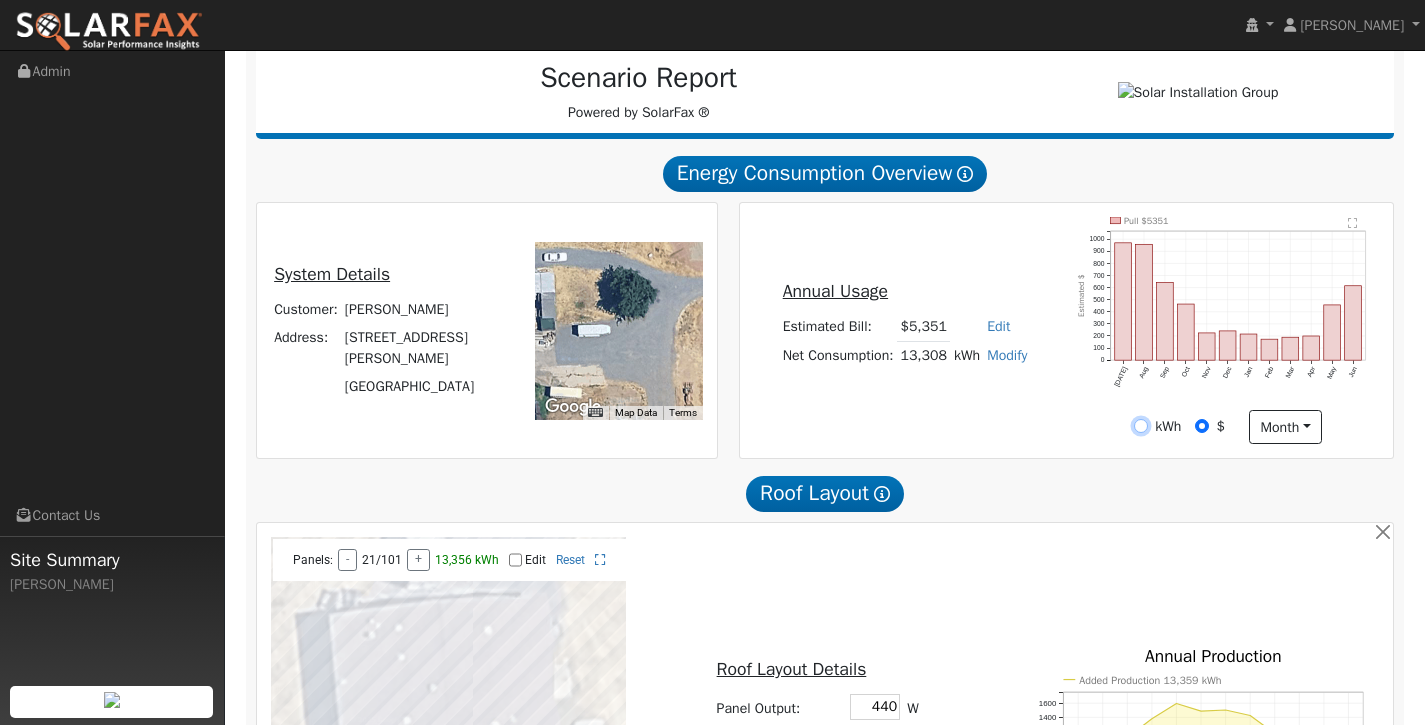click on "kWh" at bounding box center (1141, 426) 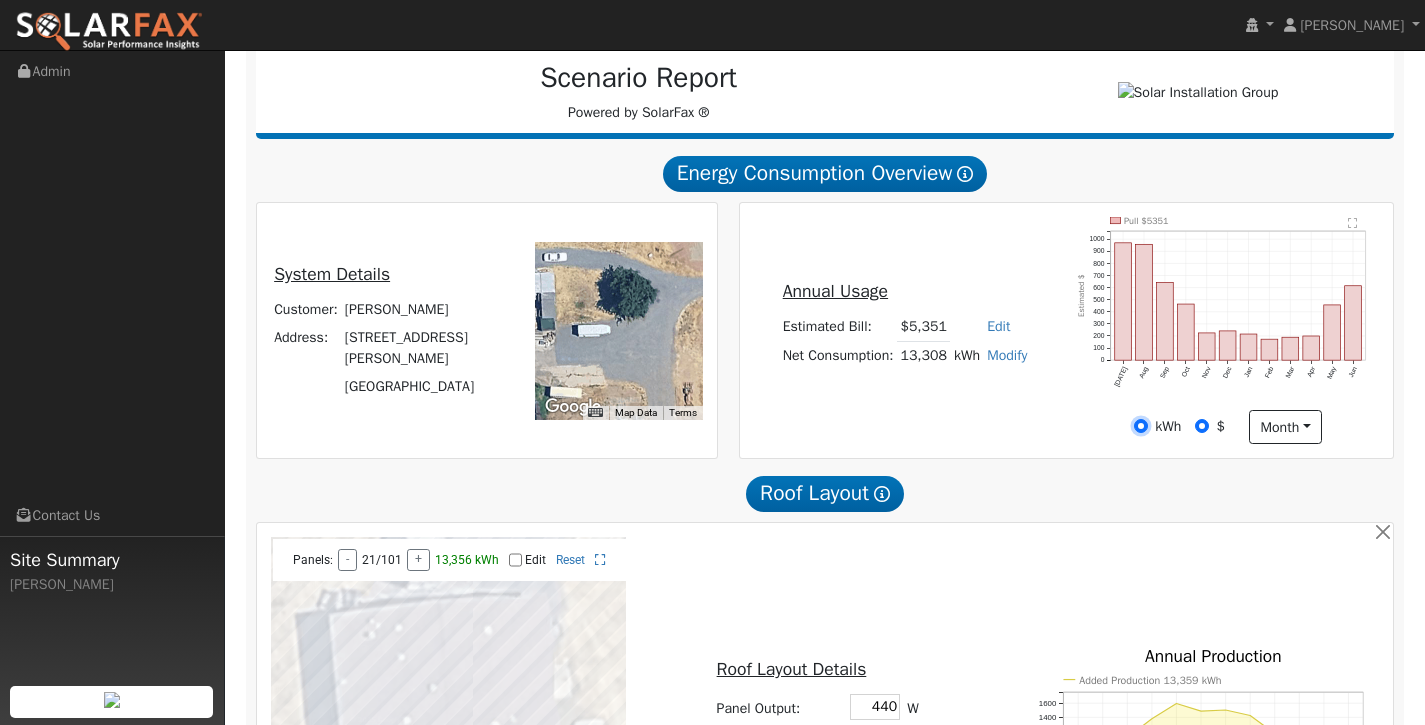 radio on "true" 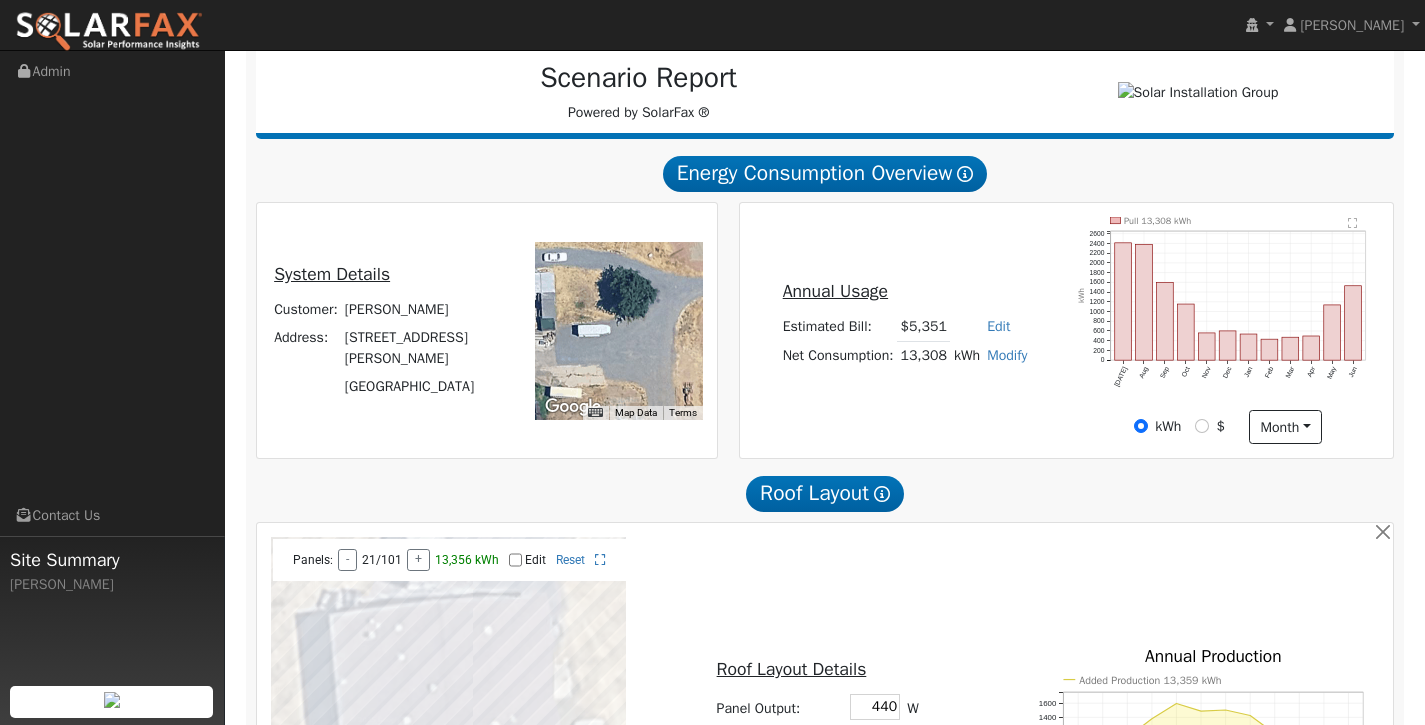click on "" 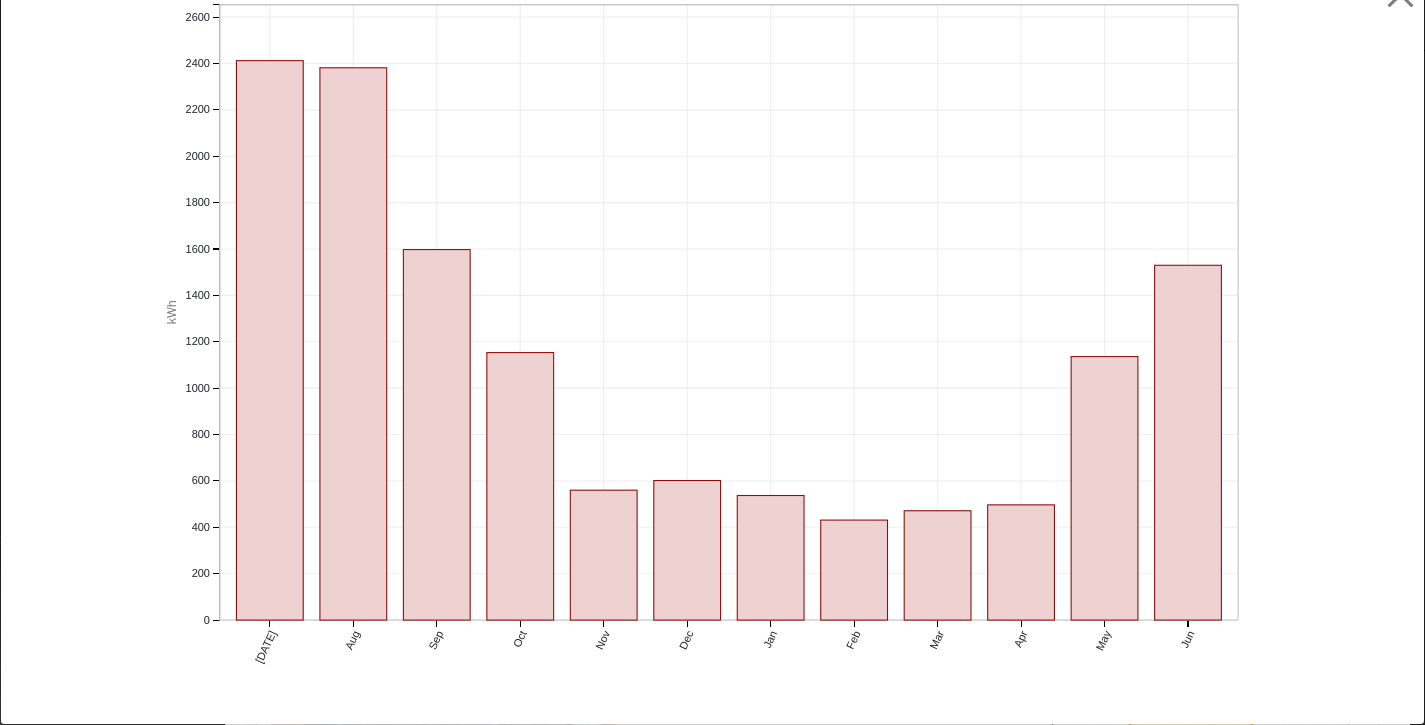 scroll, scrollTop: 0, scrollLeft: 0, axis: both 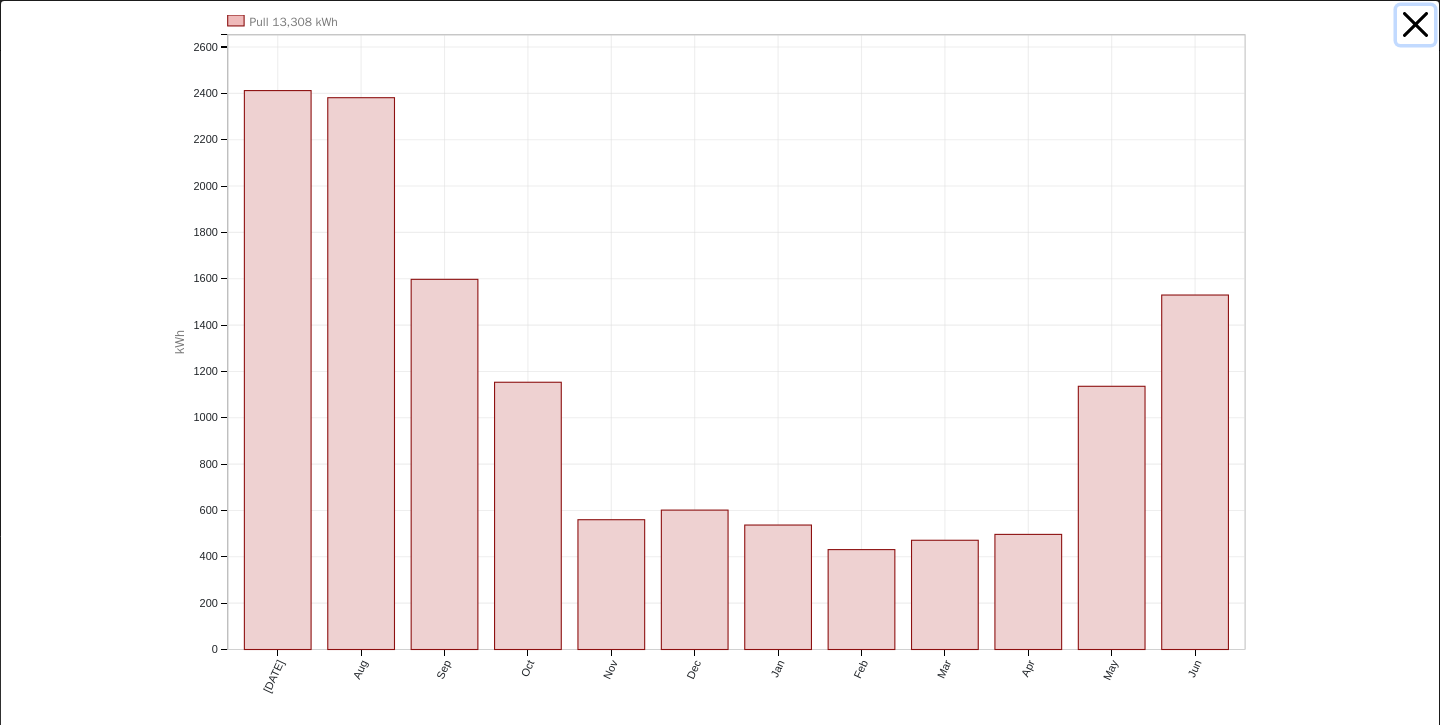 click at bounding box center [1416, 25] 